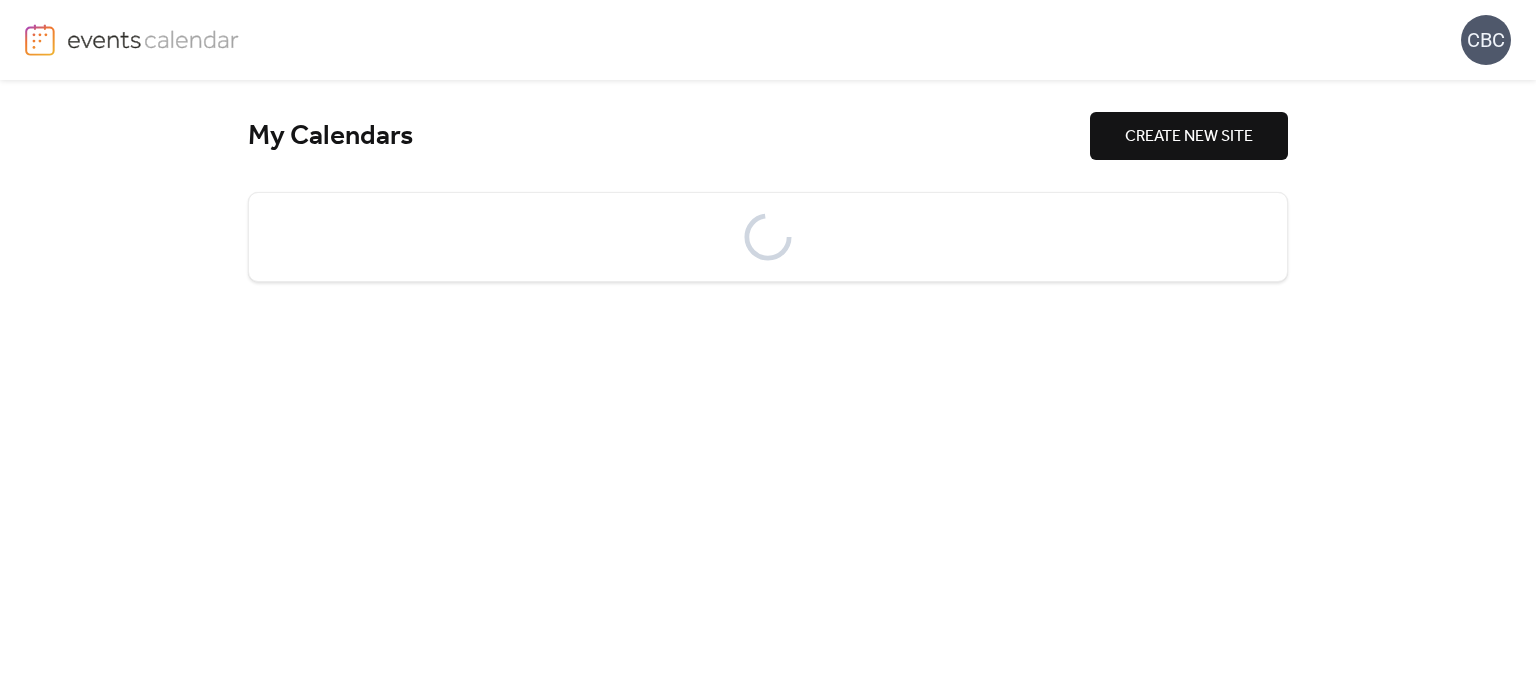 scroll, scrollTop: 0, scrollLeft: 0, axis: both 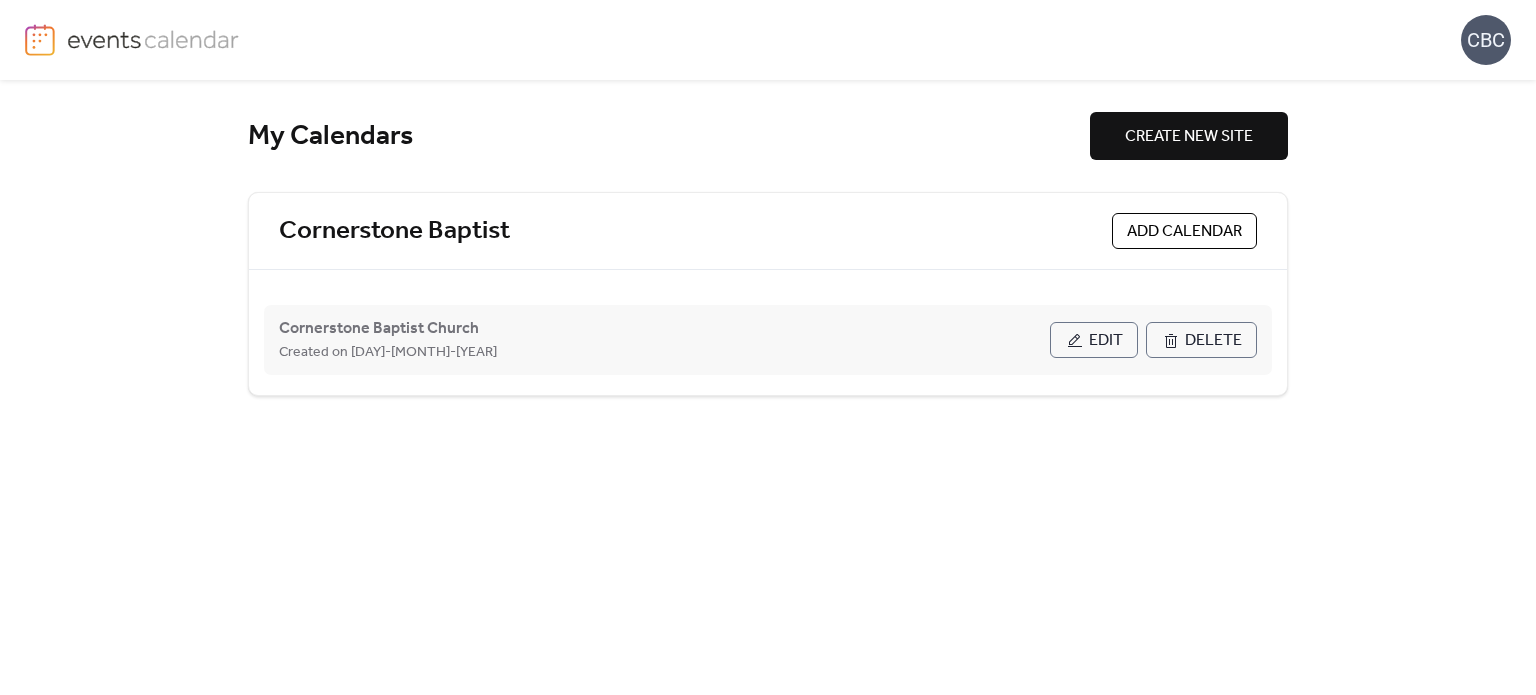 click on "Edit" at bounding box center (1106, 341) 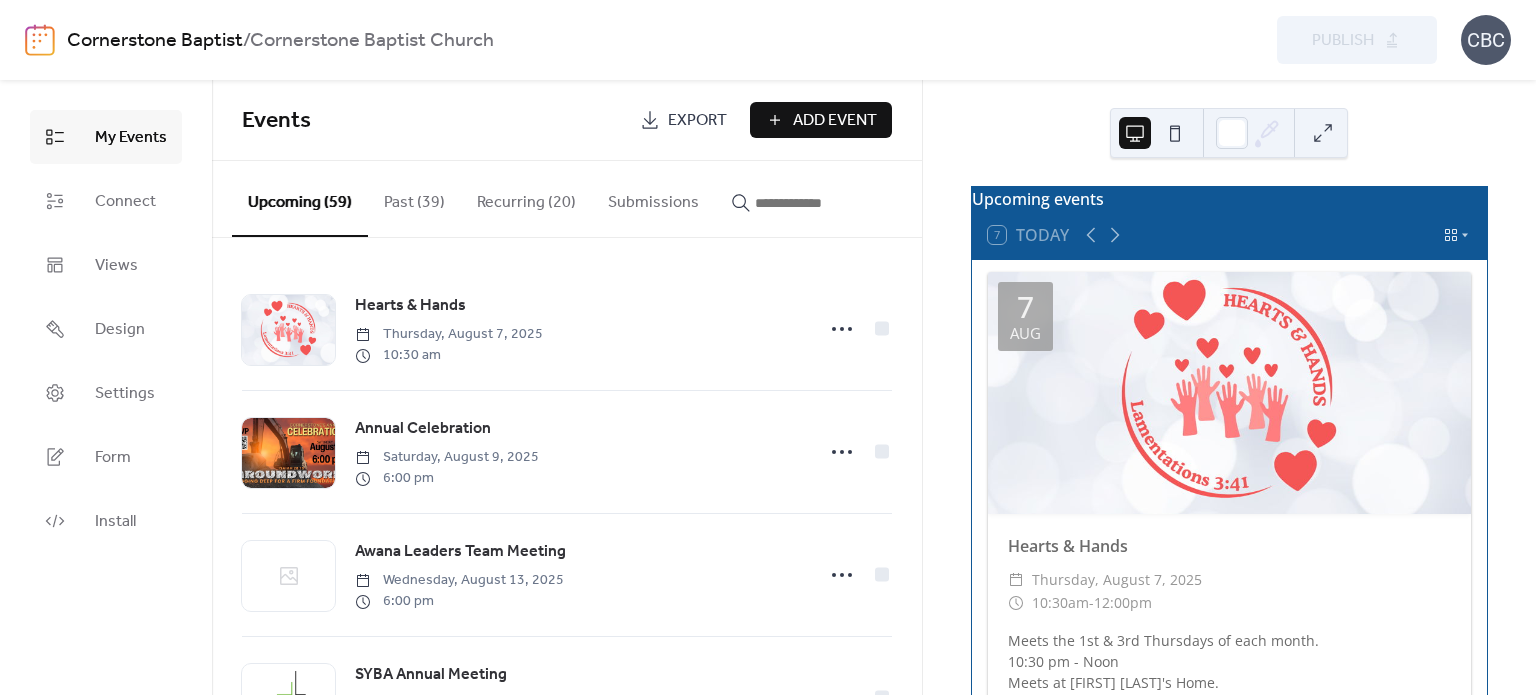 click on "Recurring (20)" at bounding box center [526, 198] 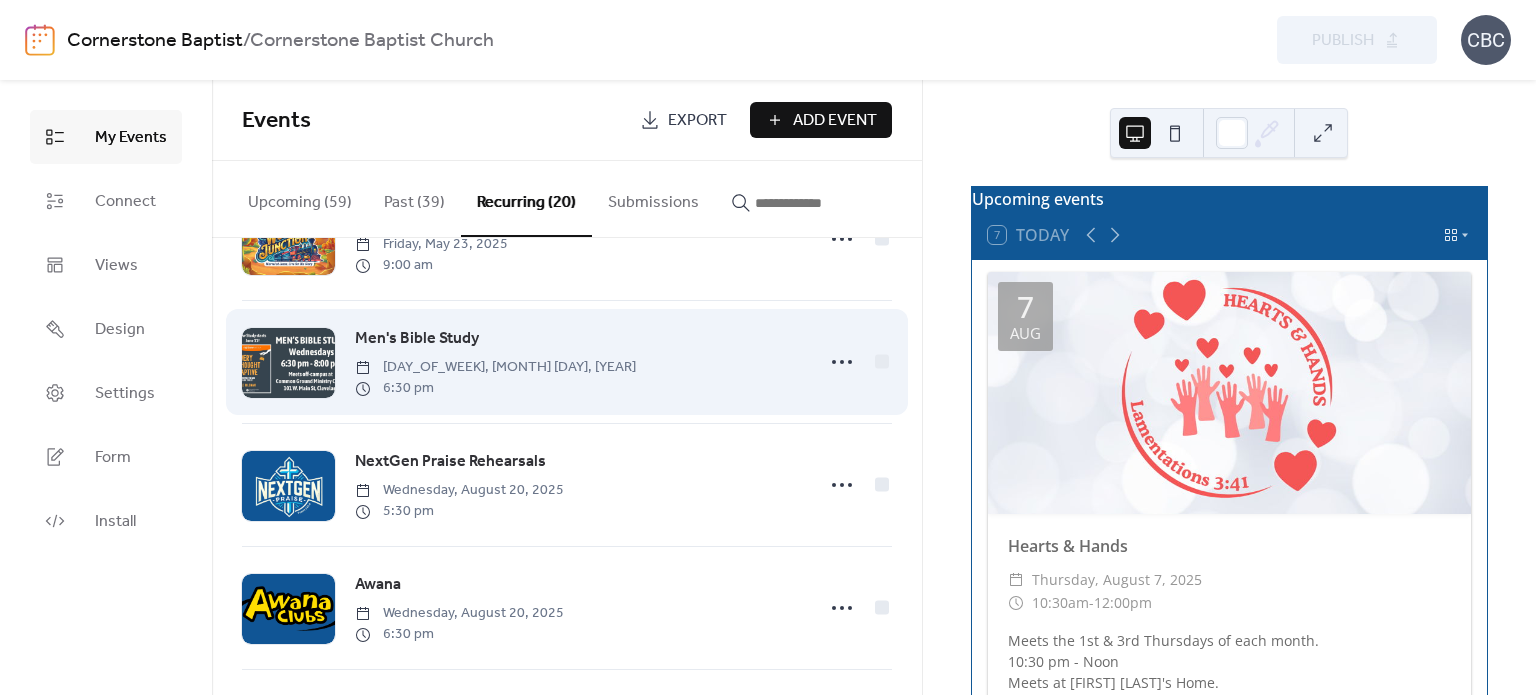 scroll, scrollTop: 1564, scrollLeft: 0, axis: vertical 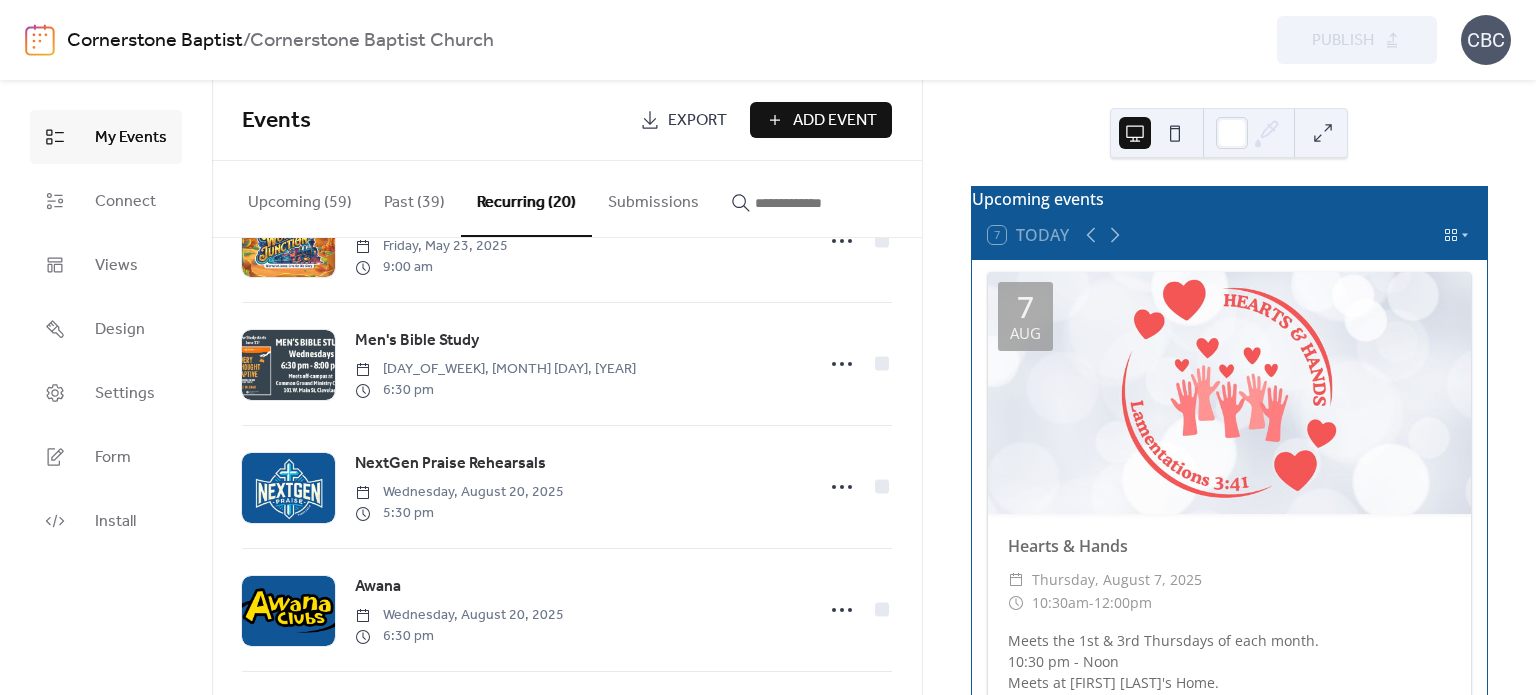 click on "Upcoming (59)" at bounding box center [300, 198] 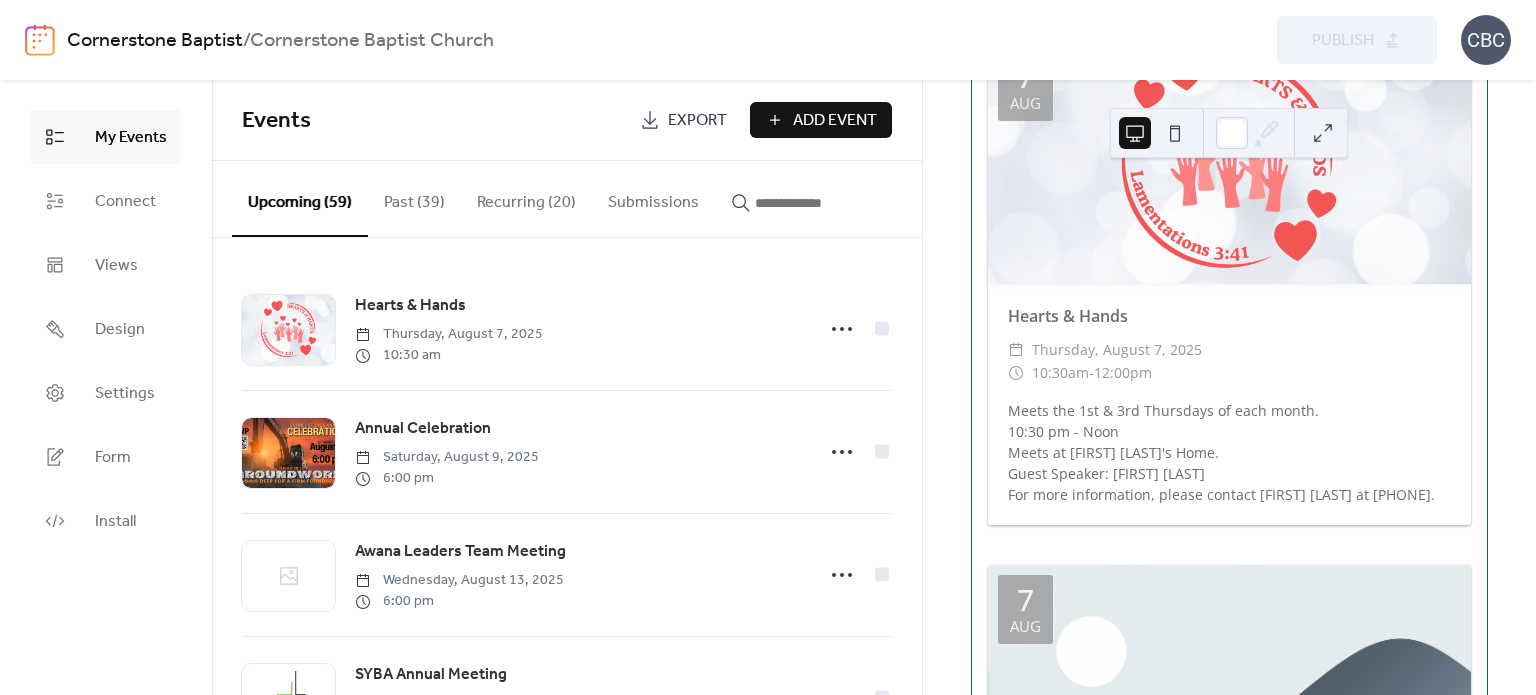scroll, scrollTop: 300, scrollLeft: 0, axis: vertical 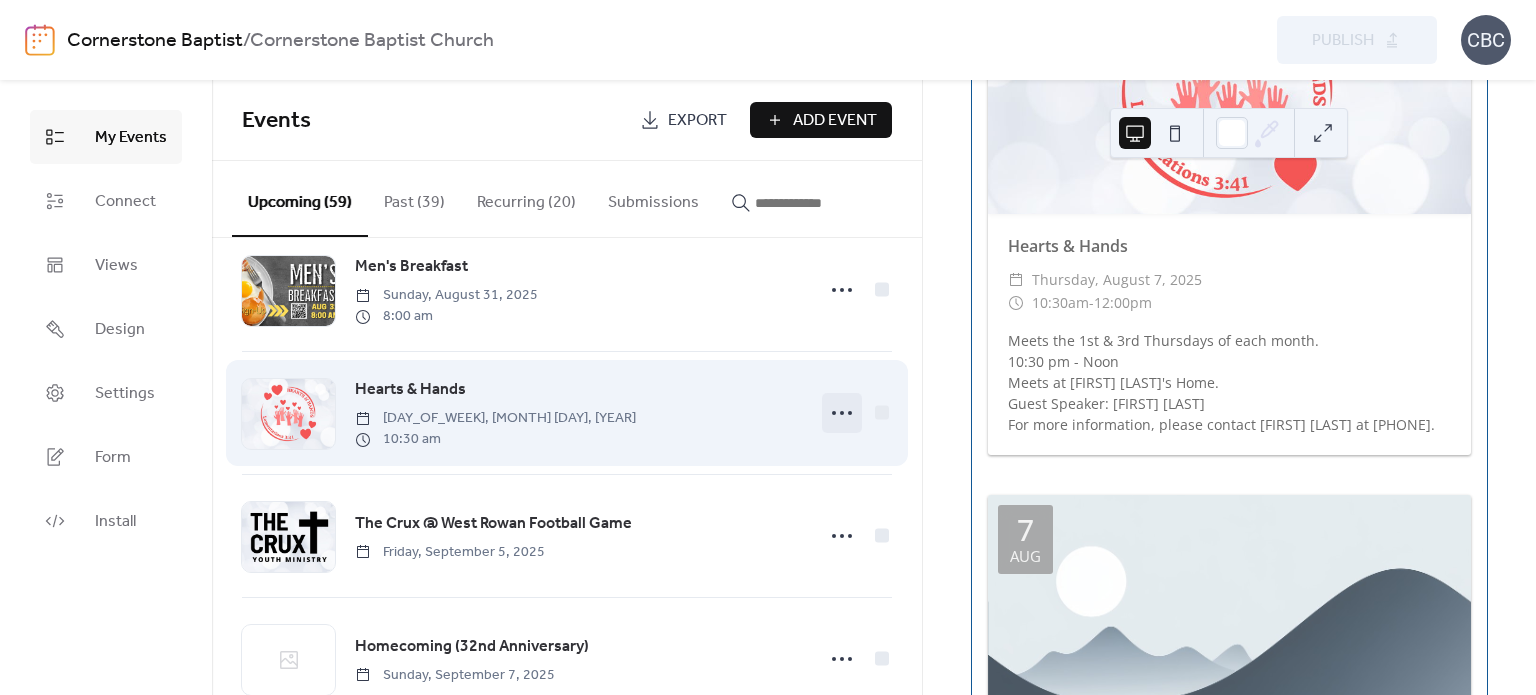 click 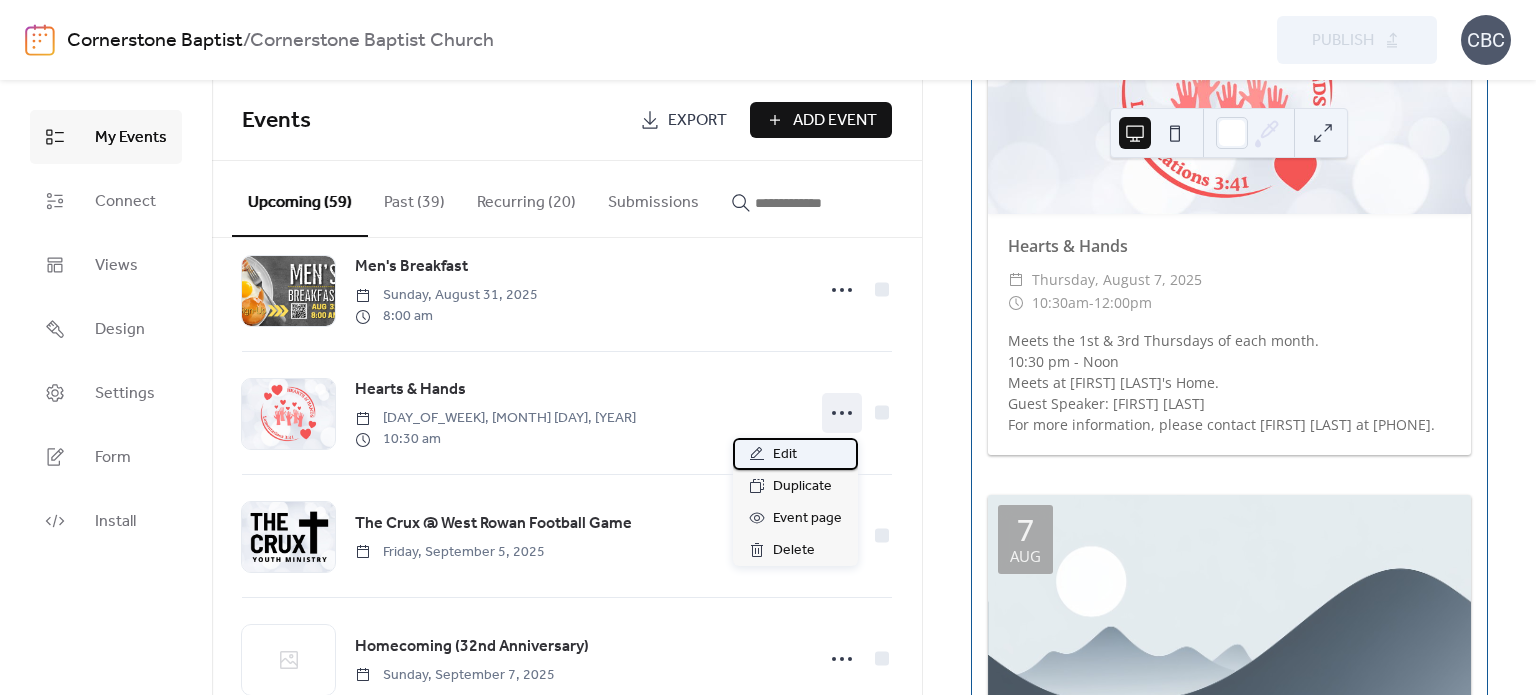 click on "Edit" at bounding box center [785, 455] 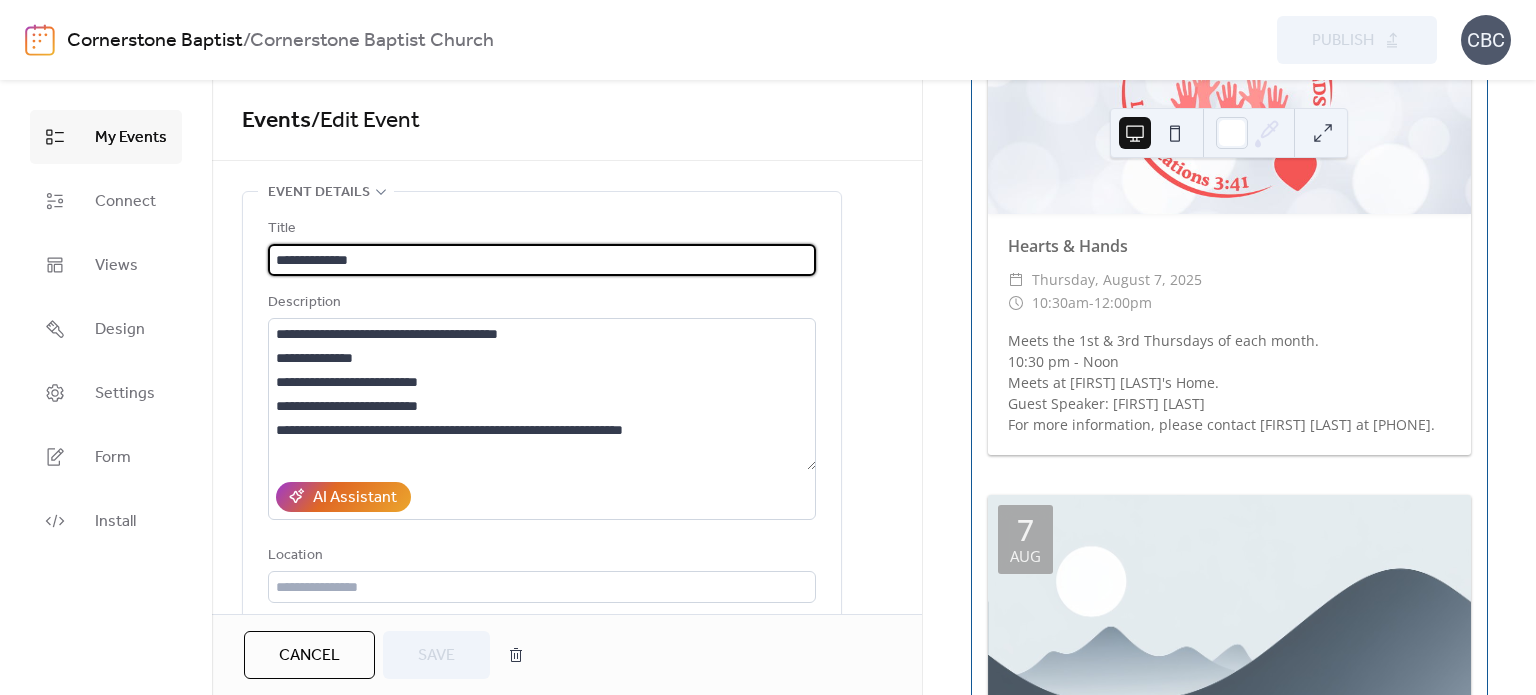 click on "Cancel" at bounding box center [309, 656] 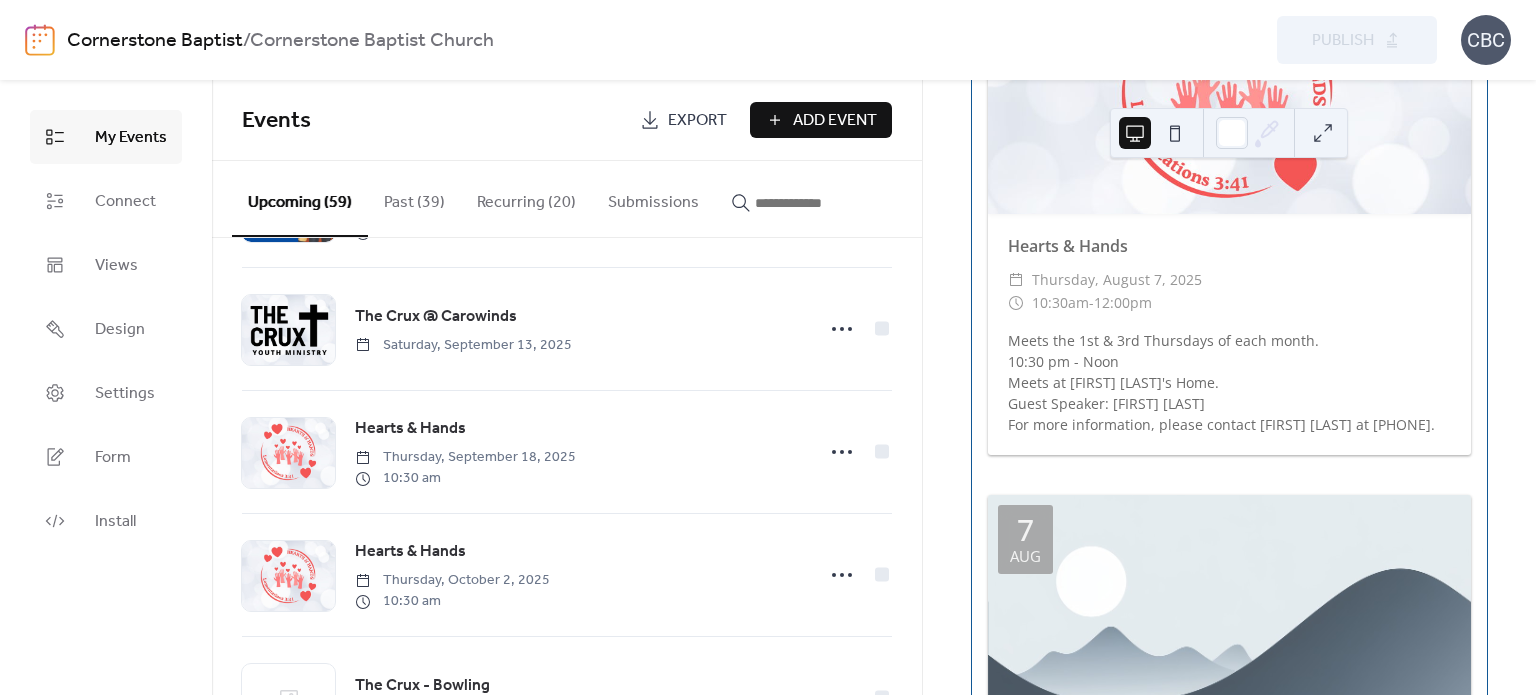 scroll, scrollTop: 1600, scrollLeft: 0, axis: vertical 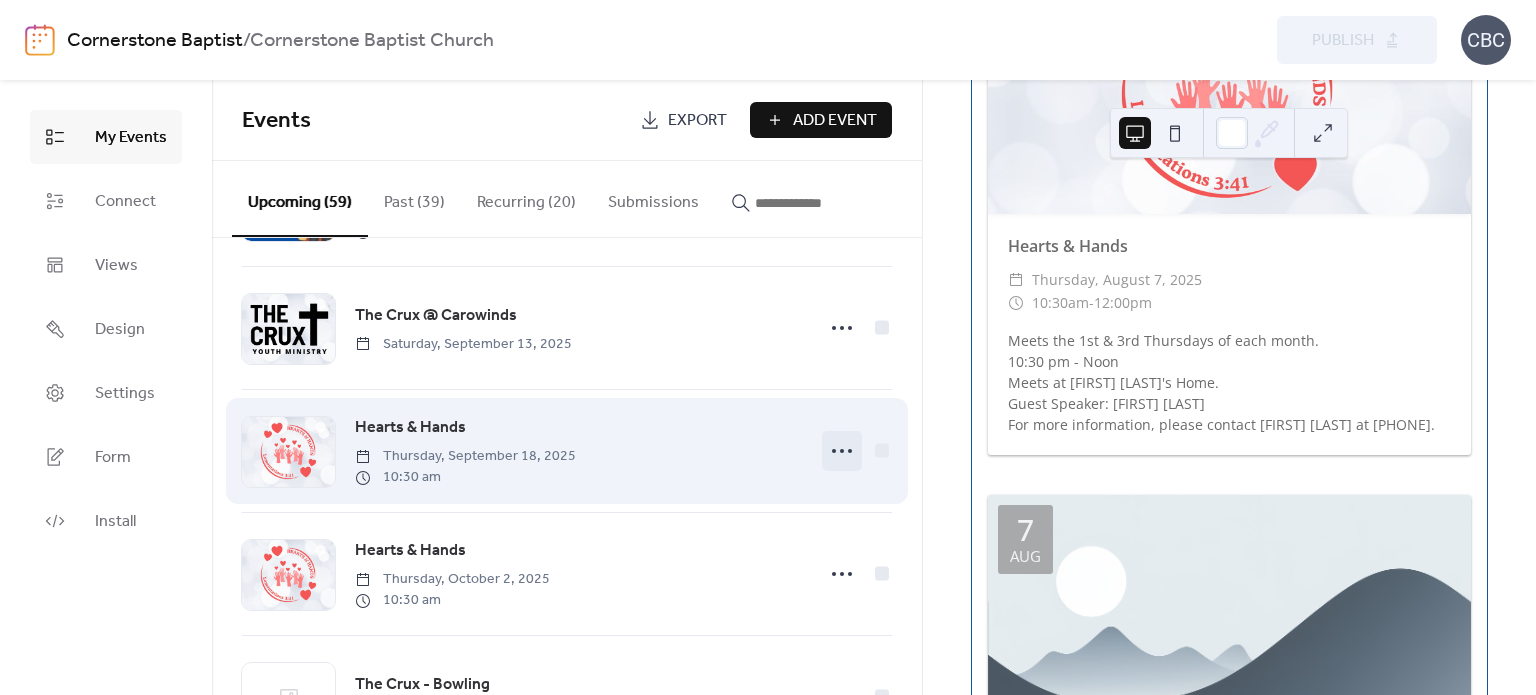 click 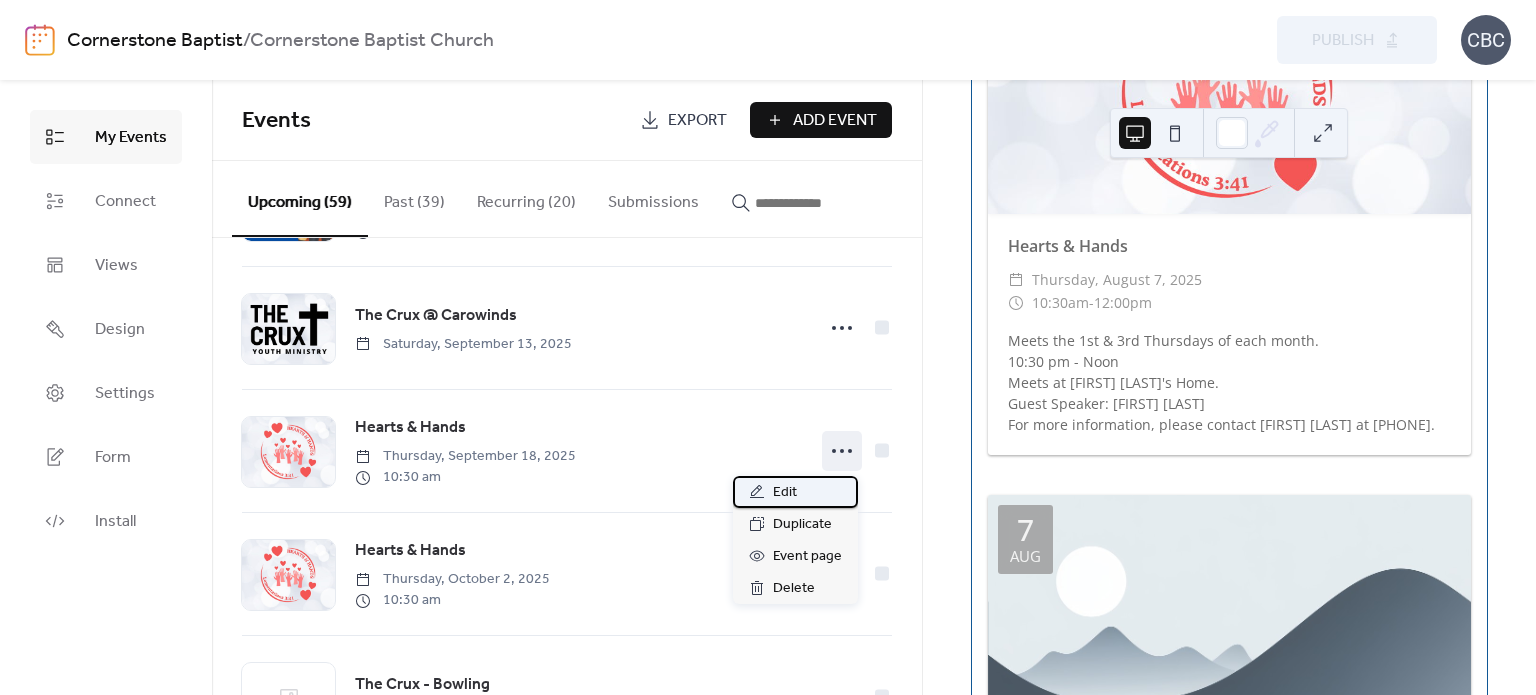 click on "Edit" at bounding box center [785, 493] 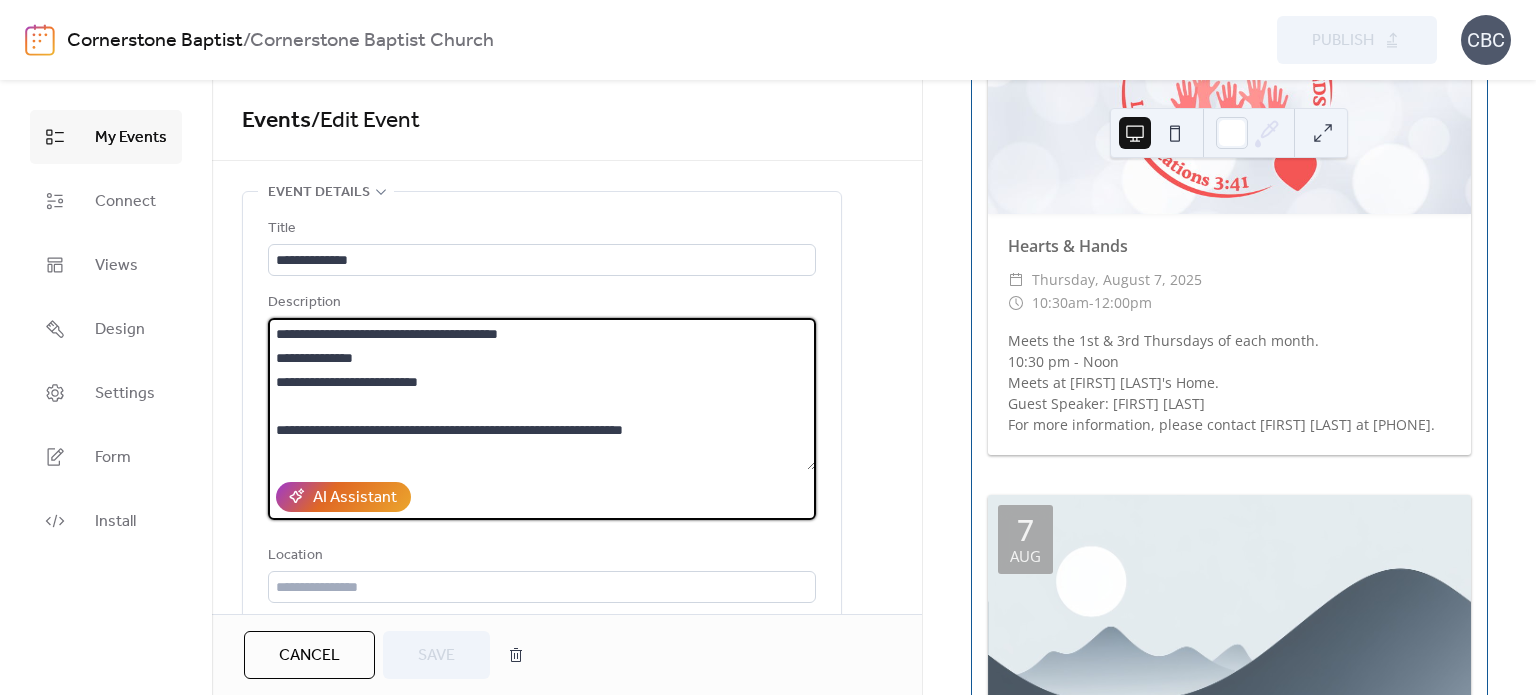 drag, startPoint x: 276, startPoint y: 332, endPoint x: 493, endPoint y: 379, distance: 222.03152 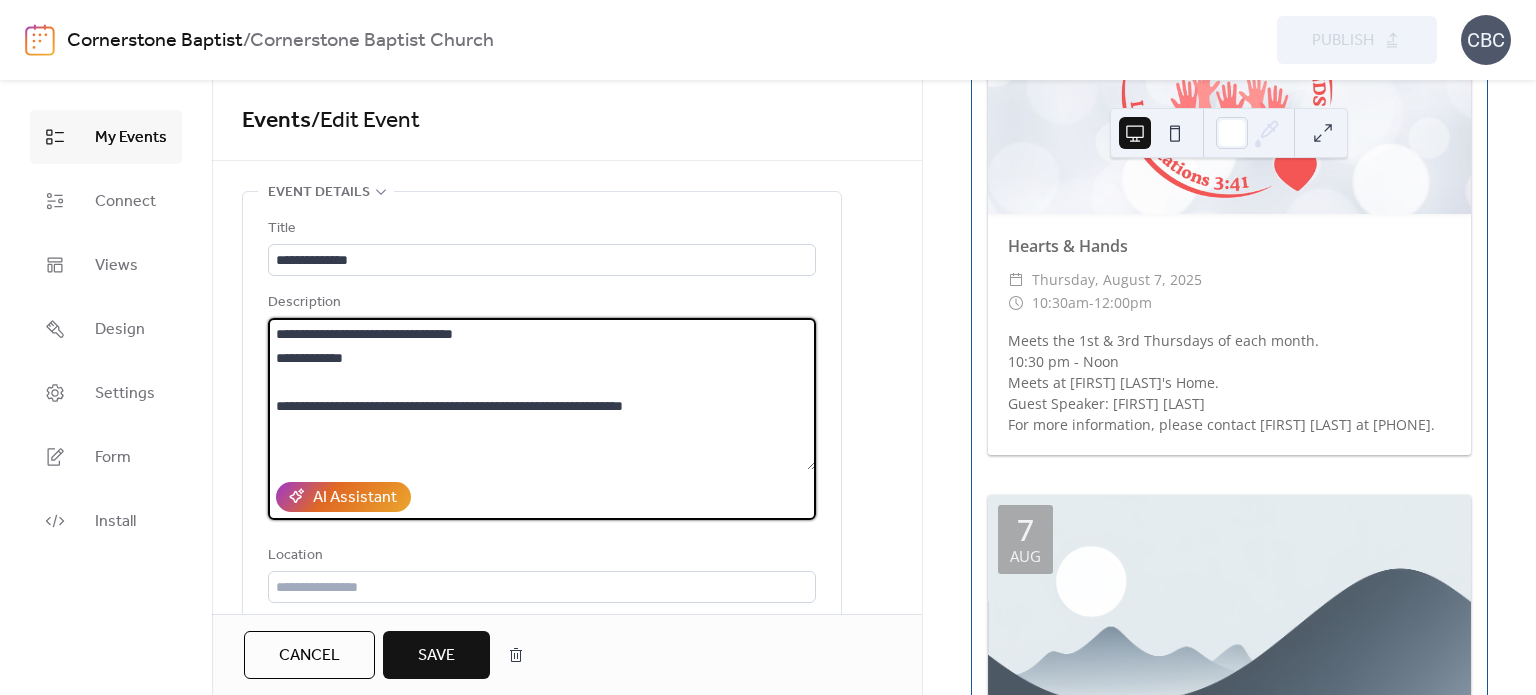 type on "**********" 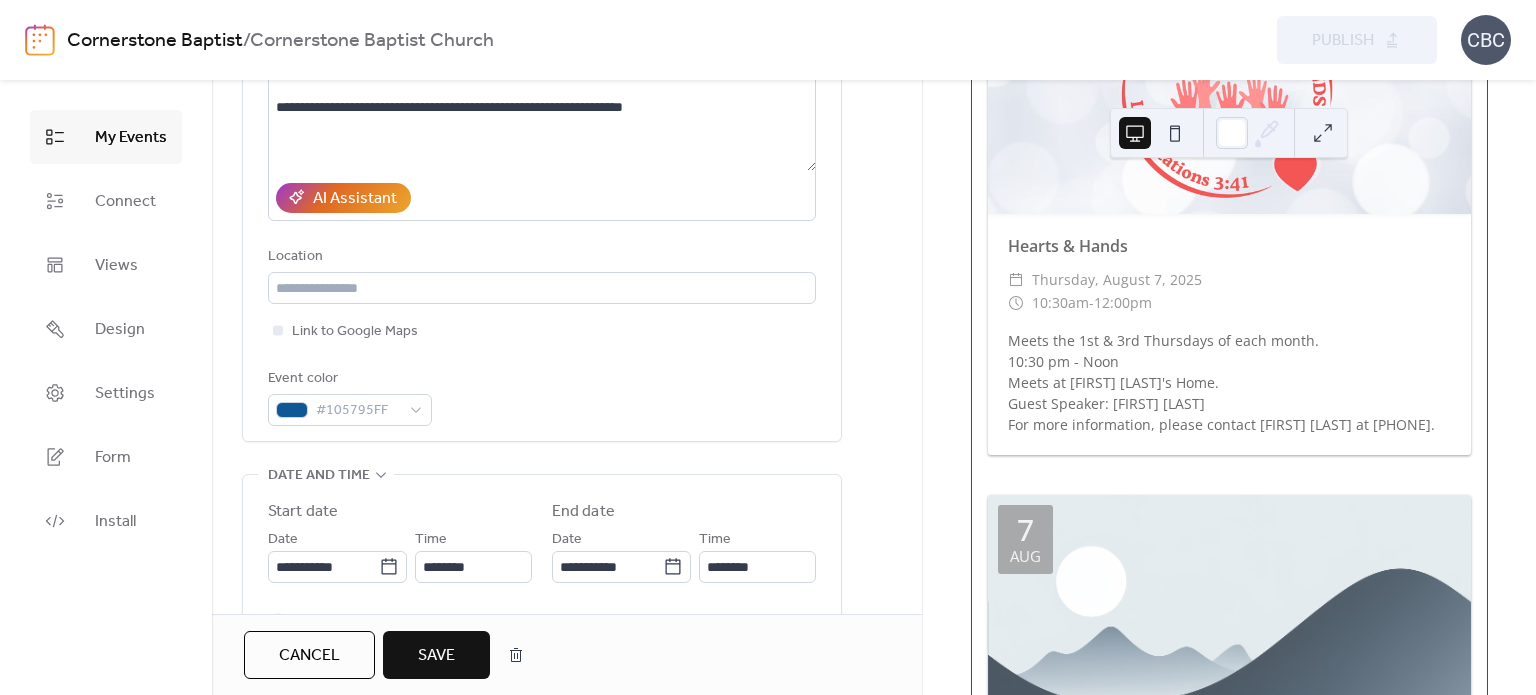 scroll, scrollTop: 300, scrollLeft: 0, axis: vertical 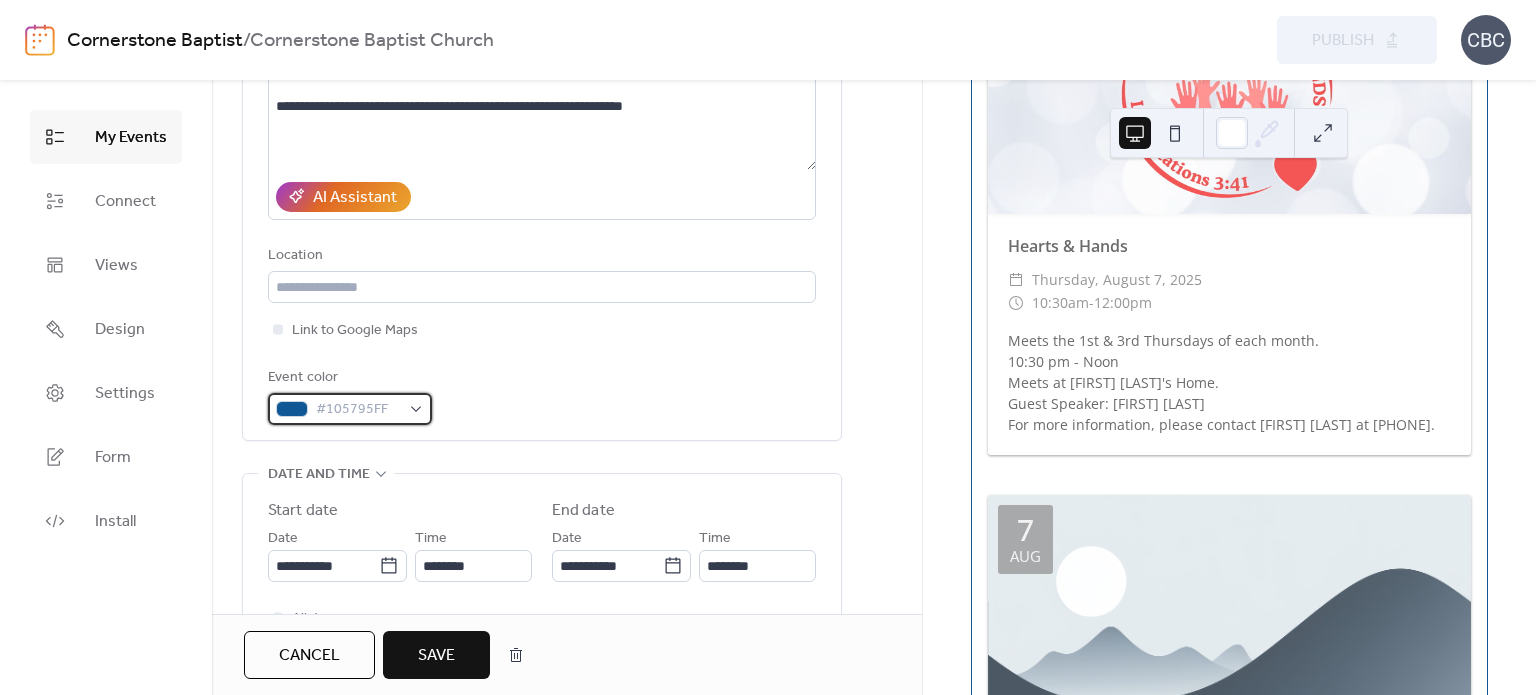 click on "#105795FF" at bounding box center [350, 409] 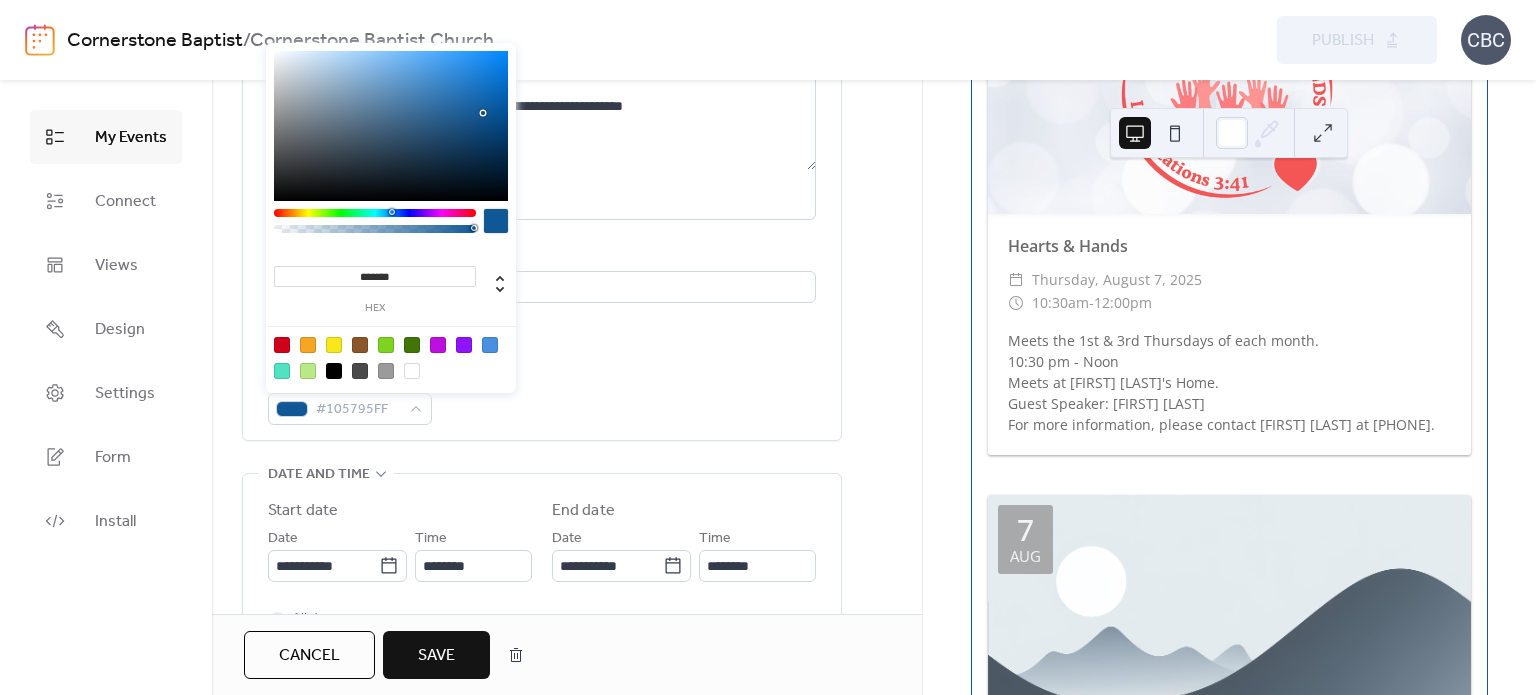 click at bounding box center [334, 345] 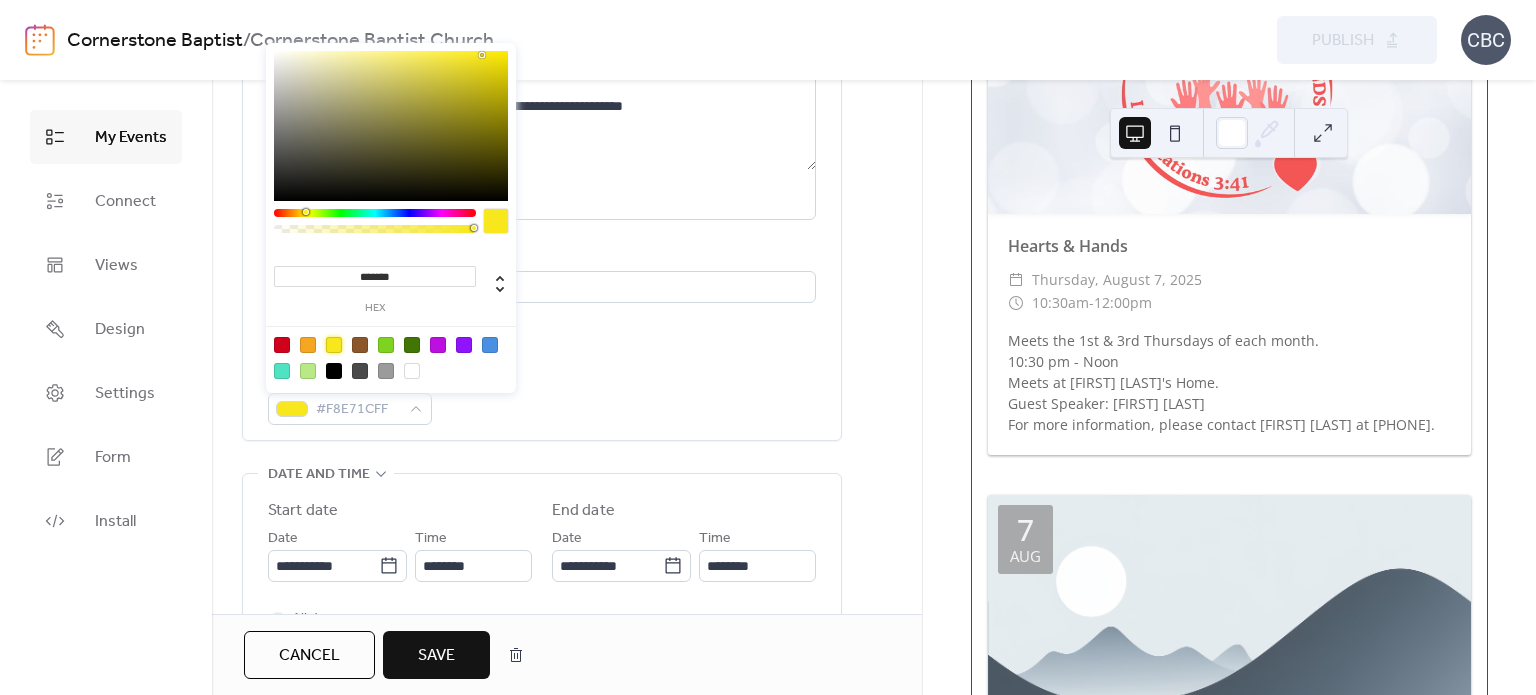 click on "Event color #F8E71CFF" at bounding box center [542, 395] 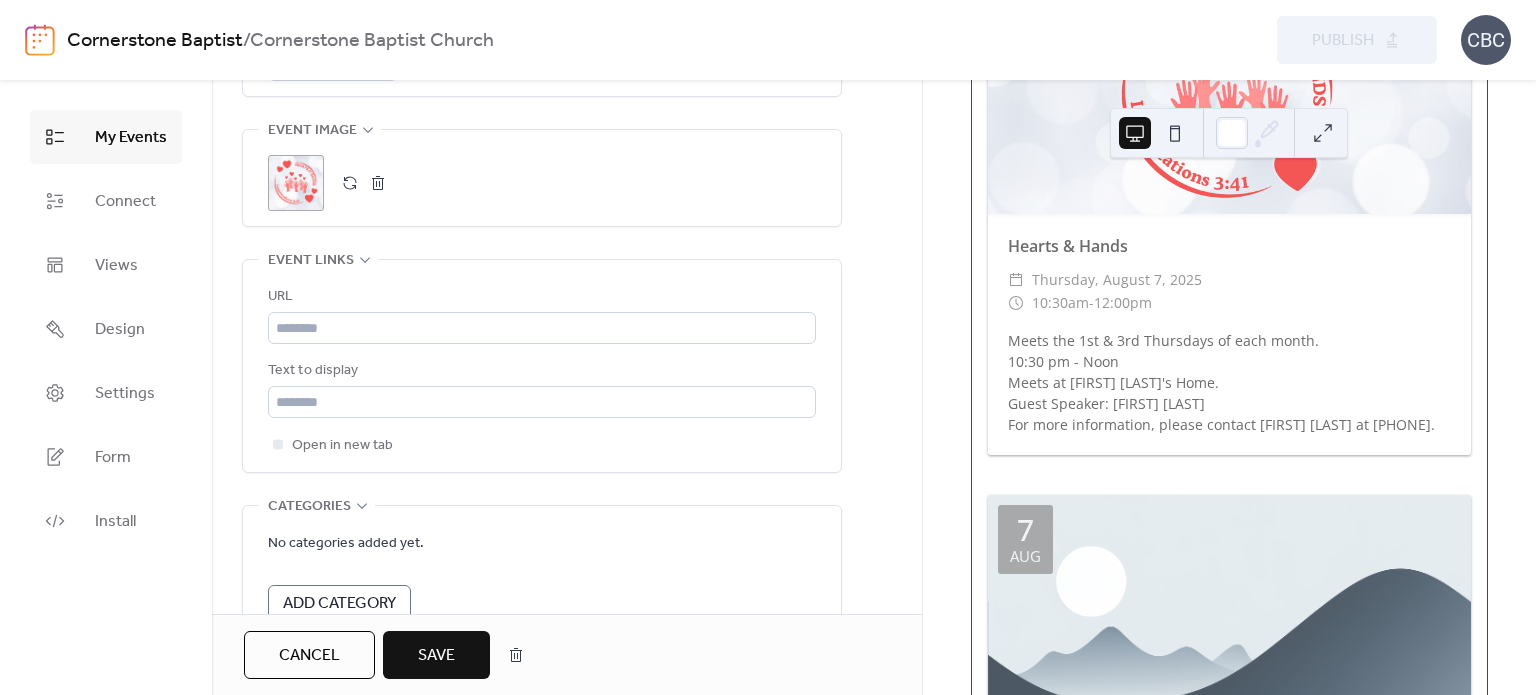 scroll, scrollTop: 1100, scrollLeft: 0, axis: vertical 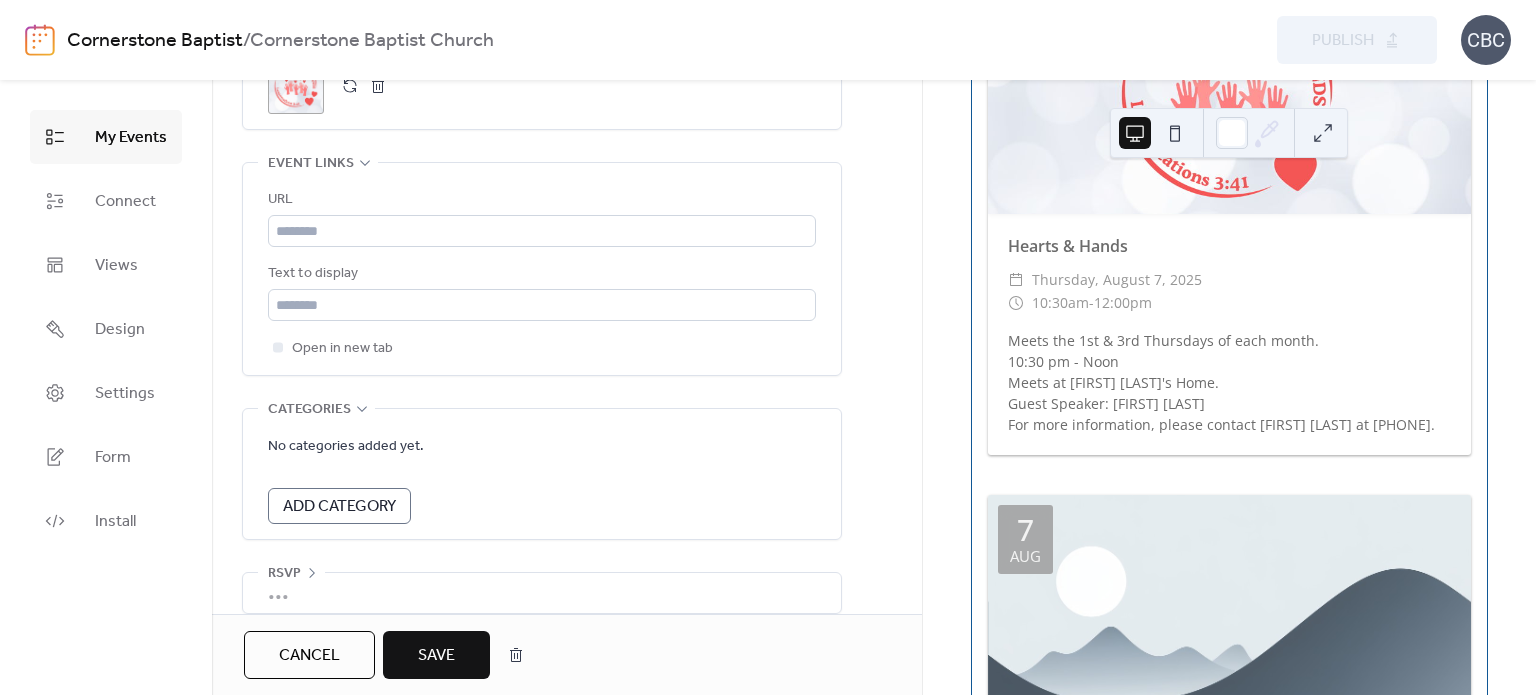 click on "Save" at bounding box center (436, 656) 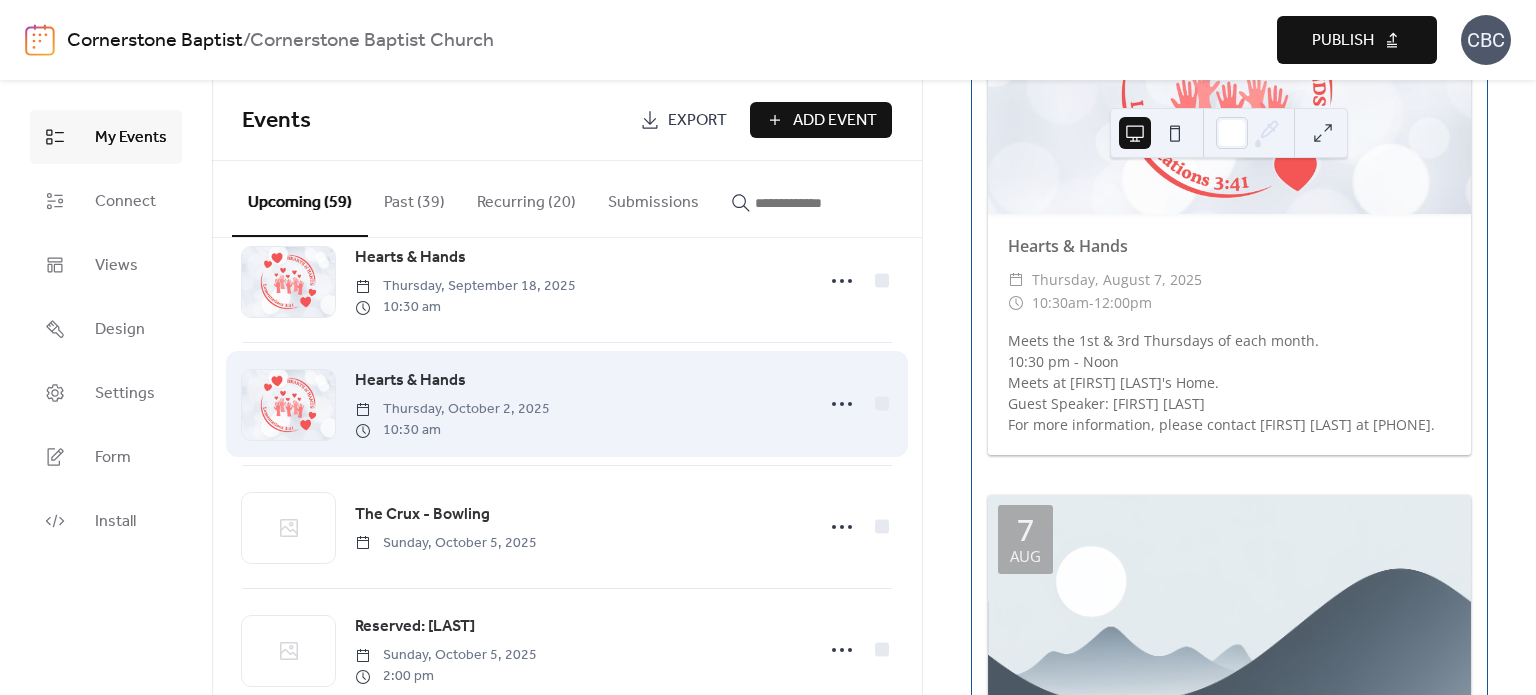scroll, scrollTop: 1800, scrollLeft: 0, axis: vertical 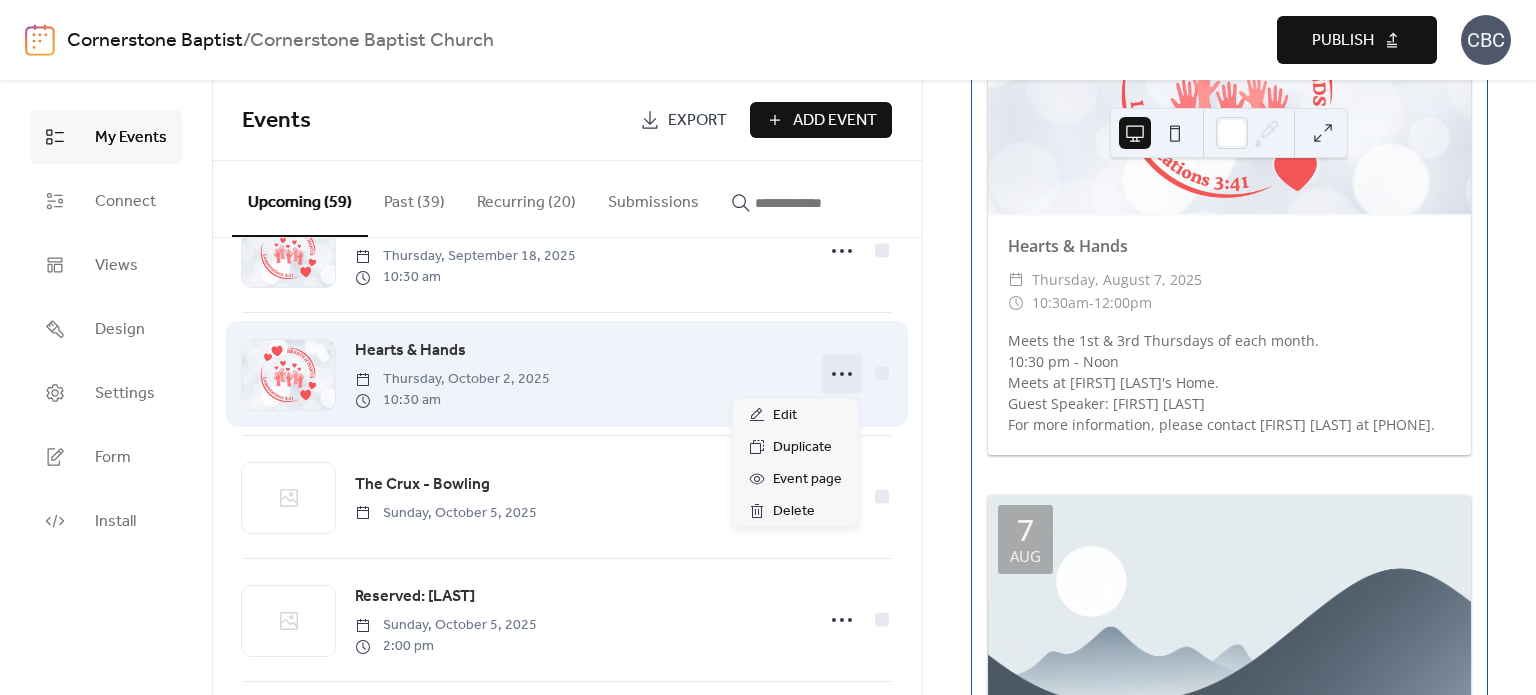 click 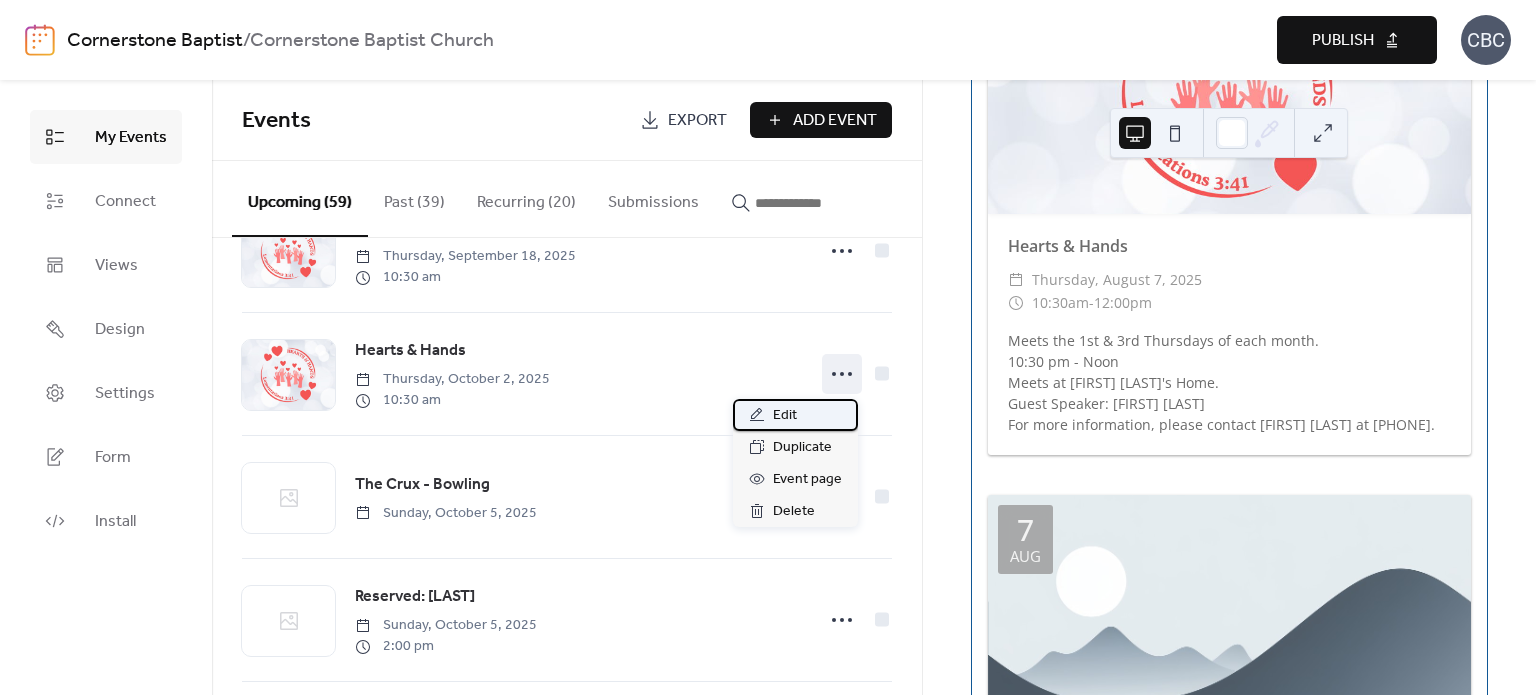 click on "Edit" at bounding box center [795, 415] 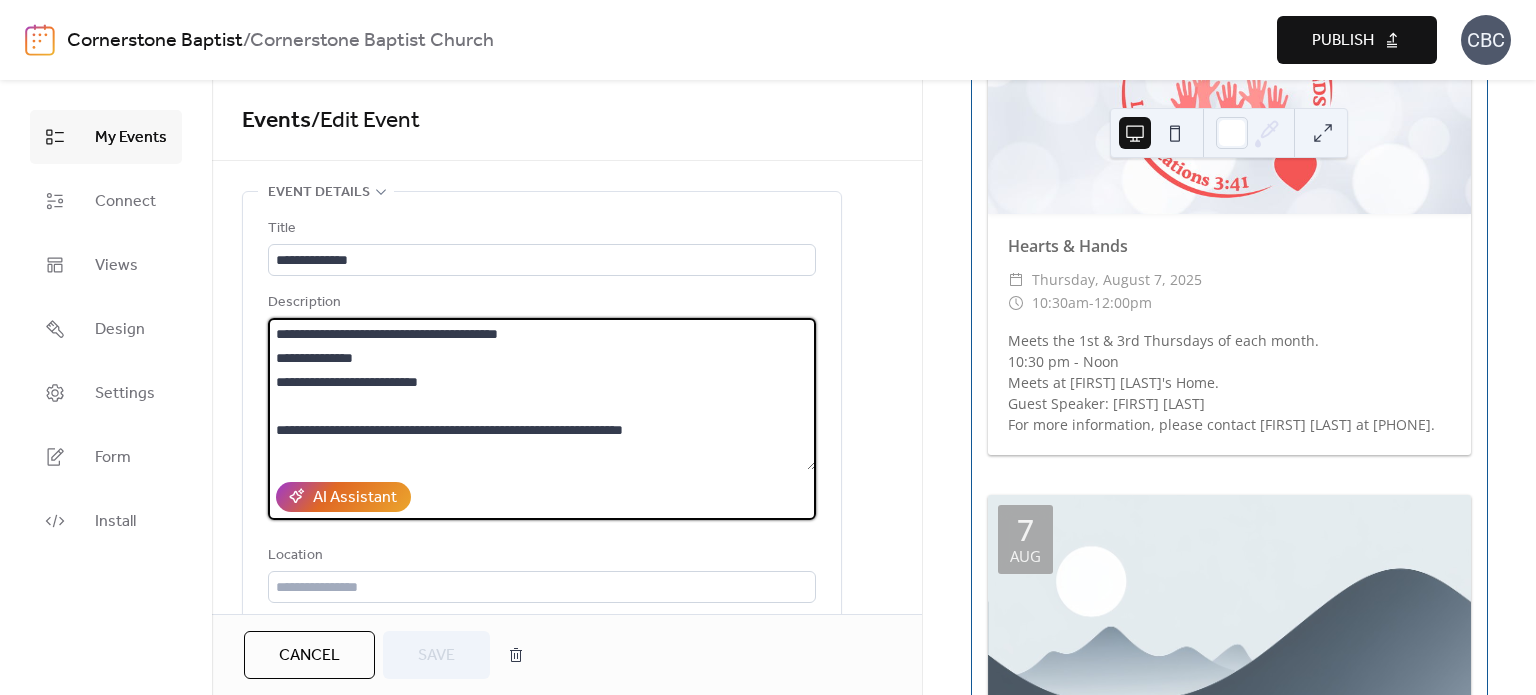 click on "**********" at bounding box center (542, 394) 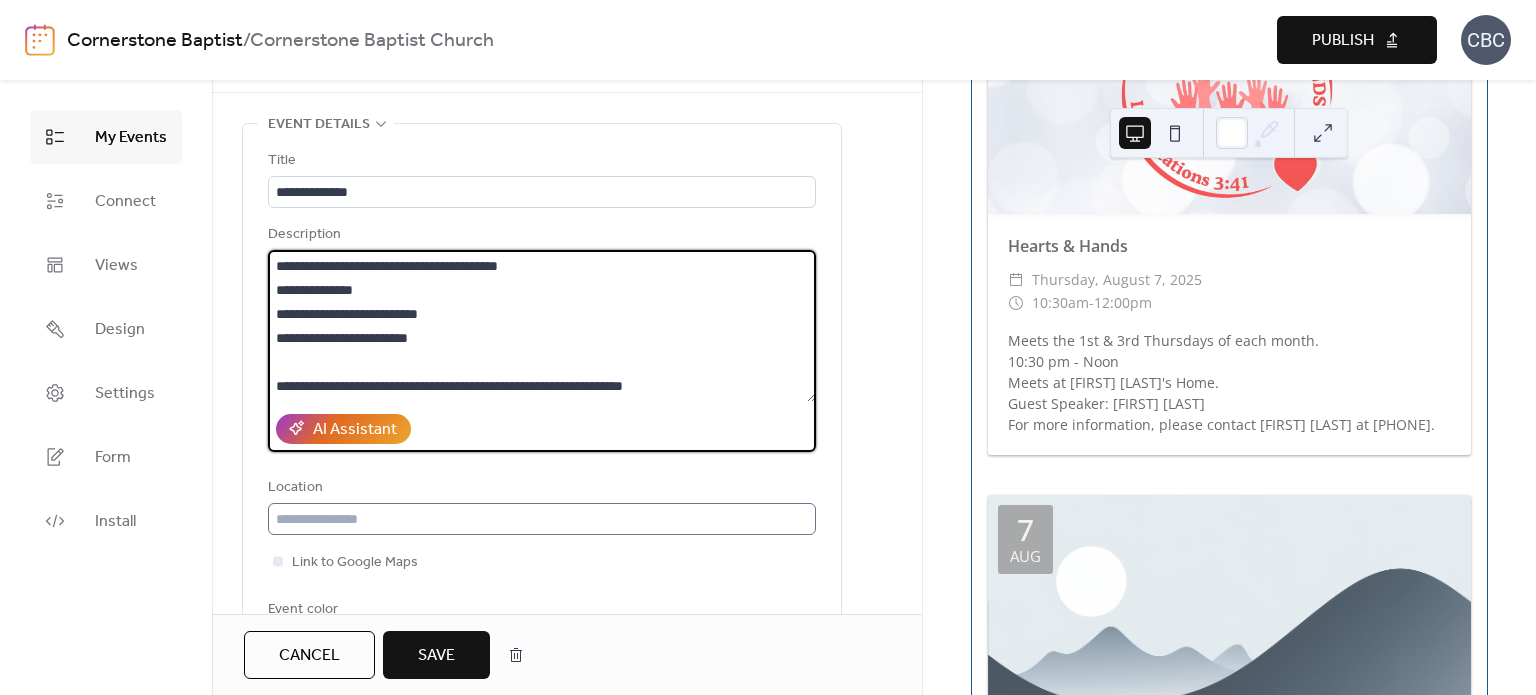 scroll, scrollTop: 100, scrollLeft: 0, axis: vertical 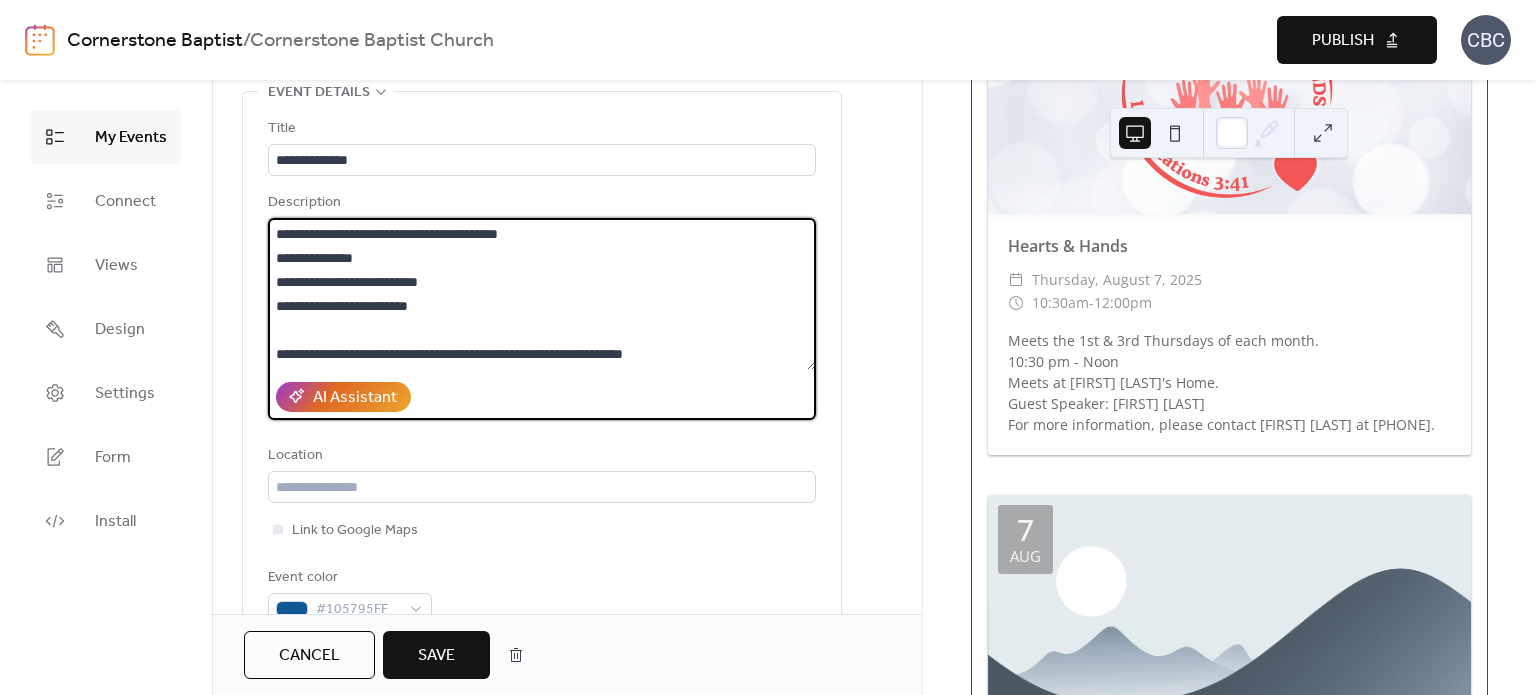 type on "**********" 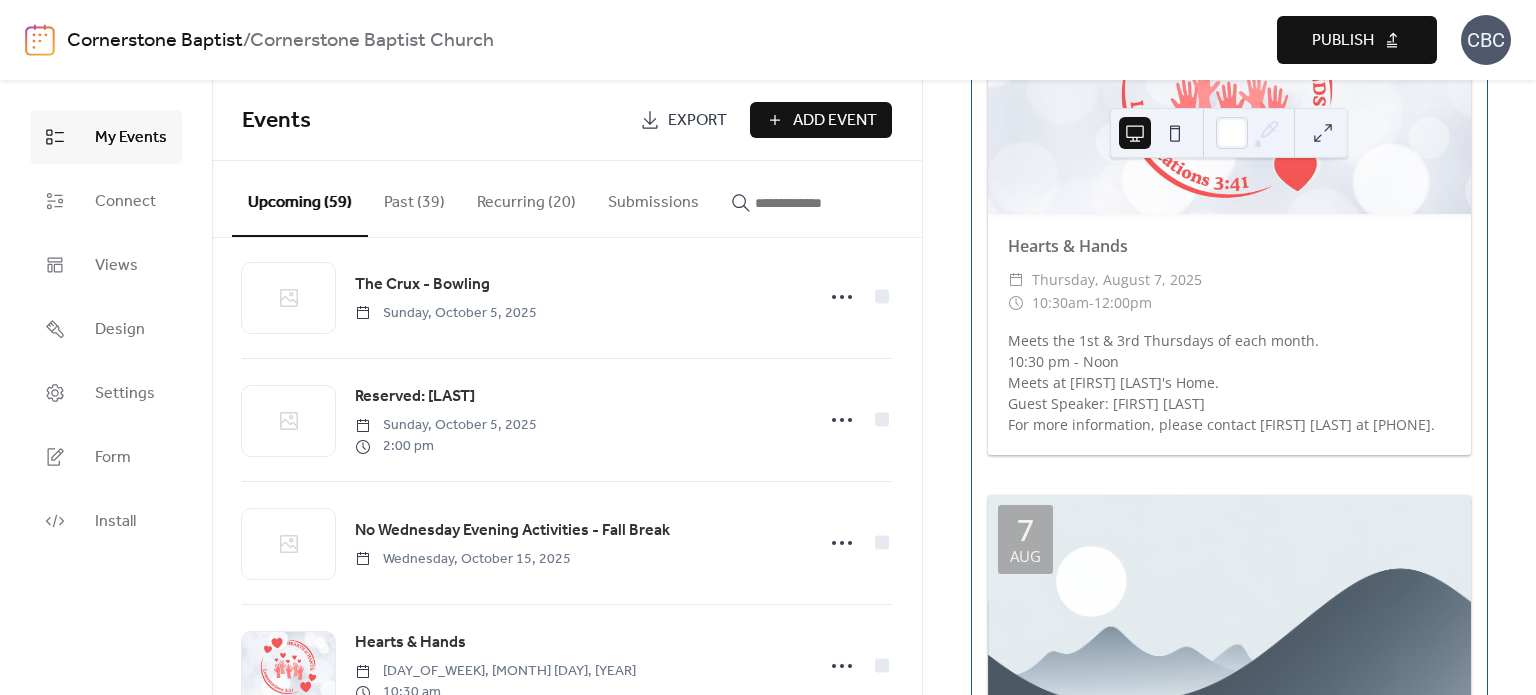 scroll, scrollTop: 2200, scrollLeft: 0, axis: vertical 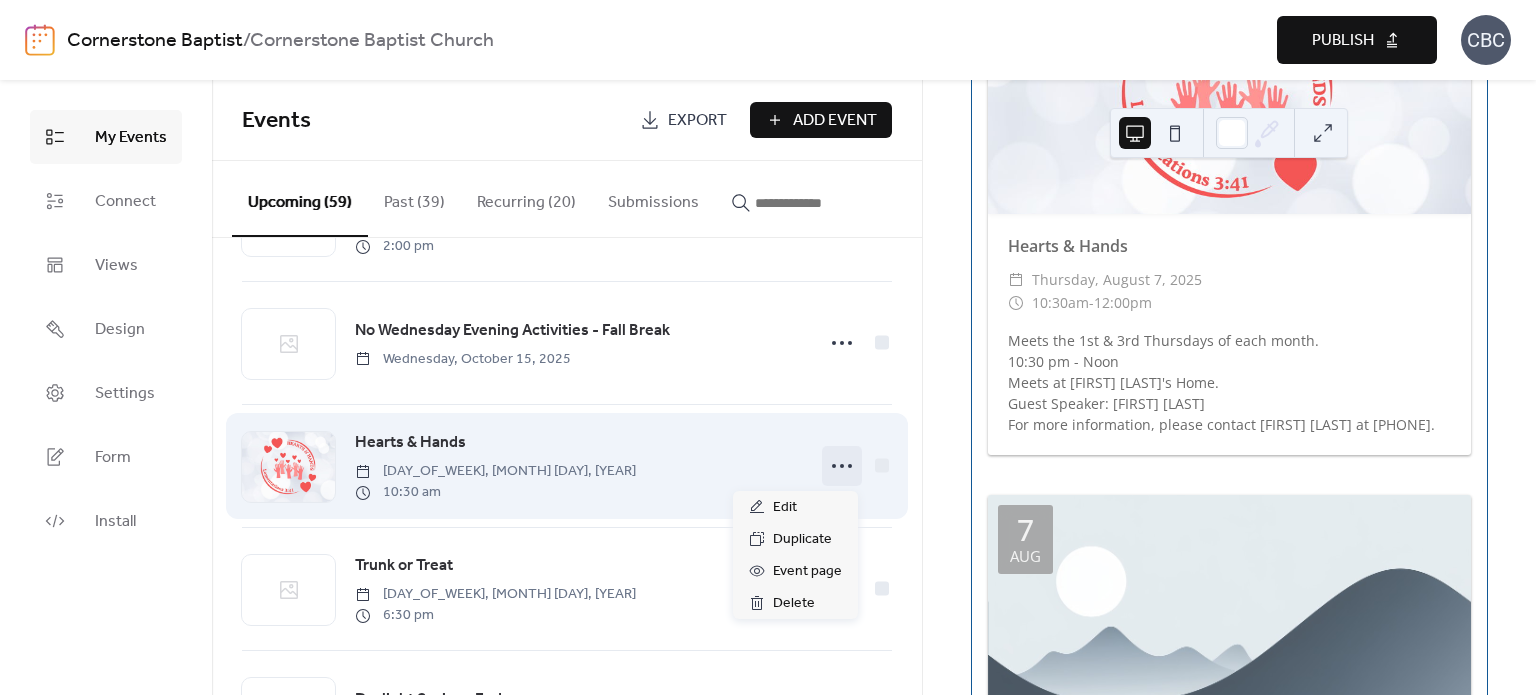 click 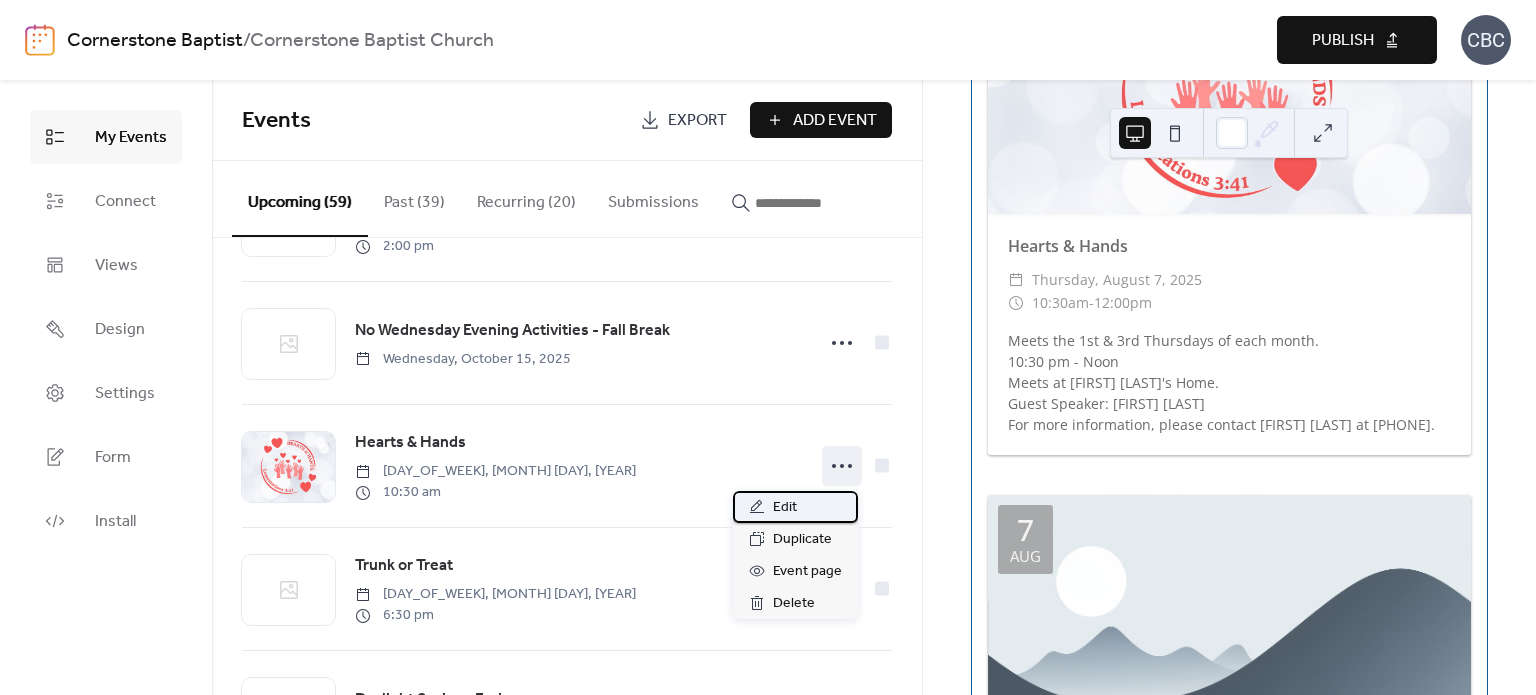 click on "Edit" at bounding box center [795, 507] 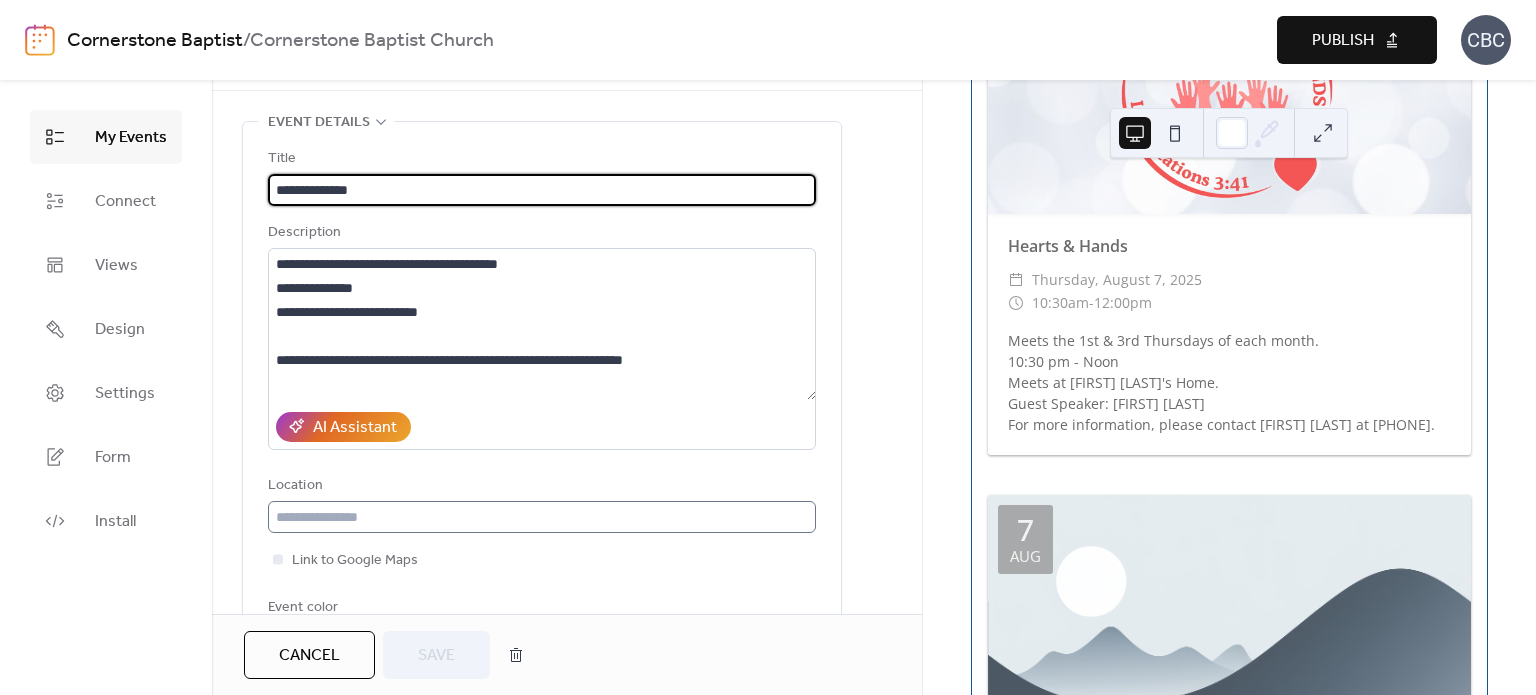scroll, scrollTop: 200, scrollLeft: 0, axis: vertical 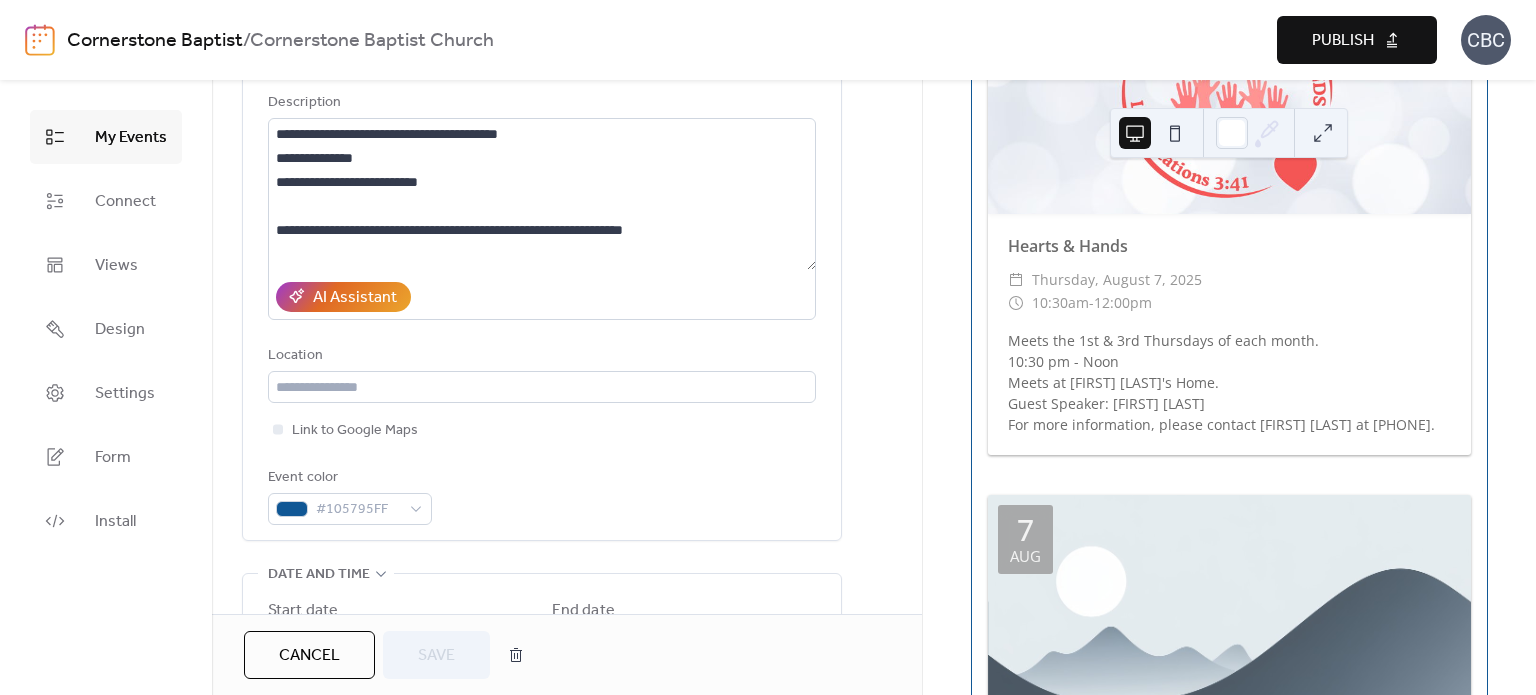 click on "Cancel" at bounding box center (309, 655) 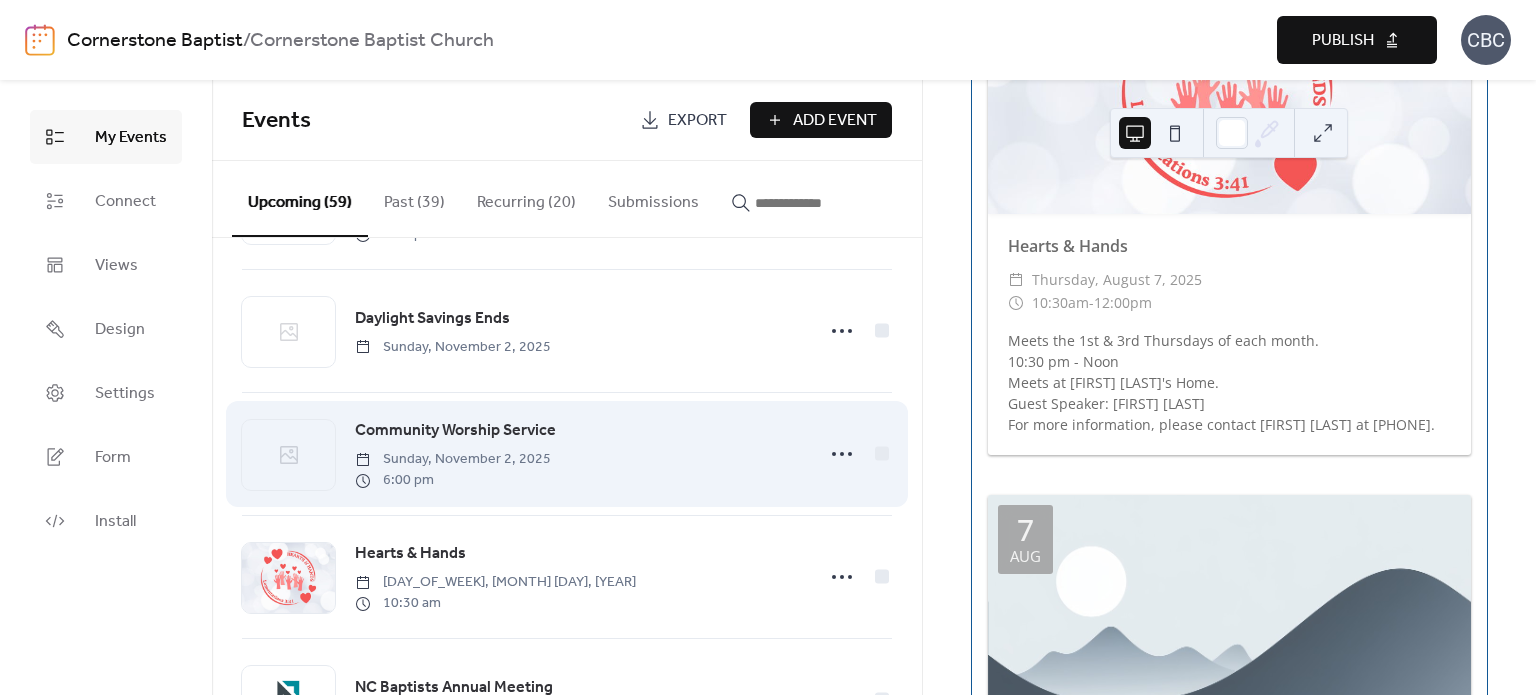 scroll, scrollTop: 2700, scrollLeft: 0, axis: vertical 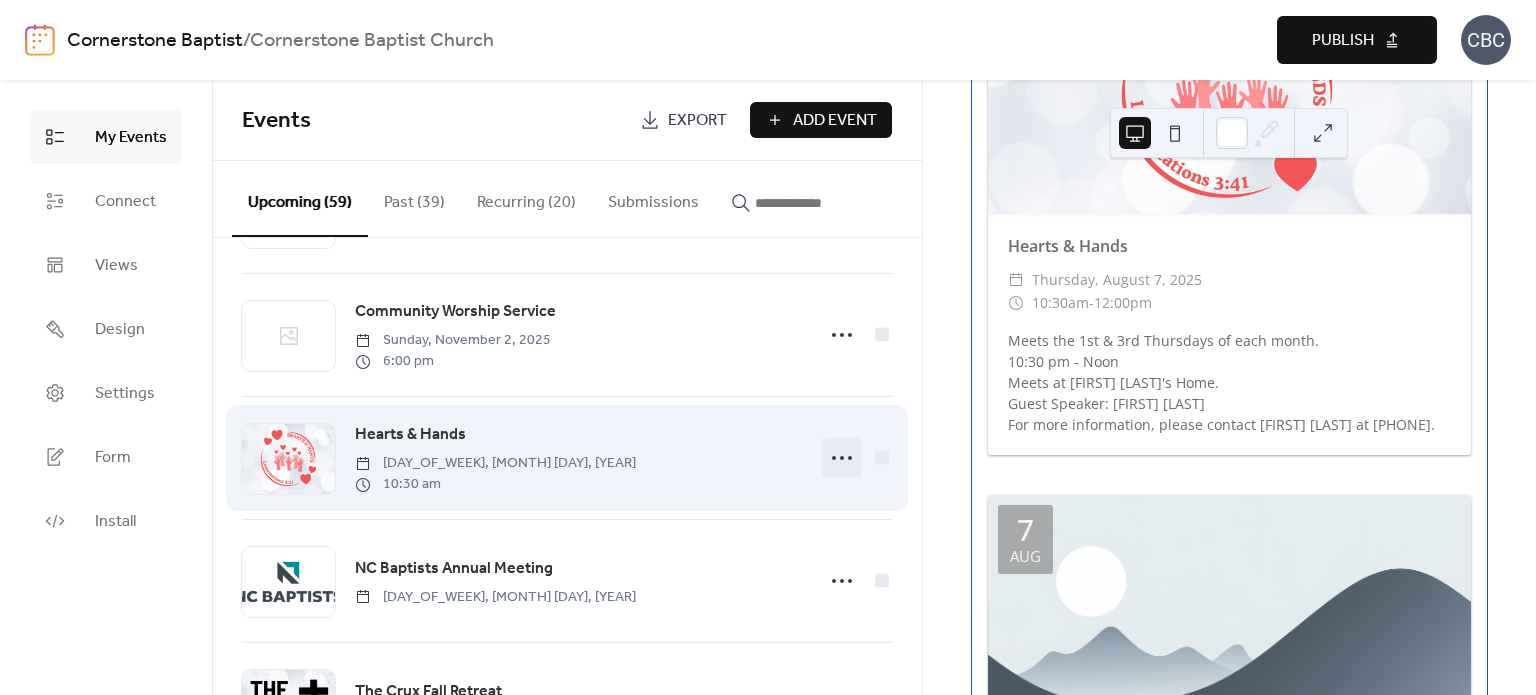 click 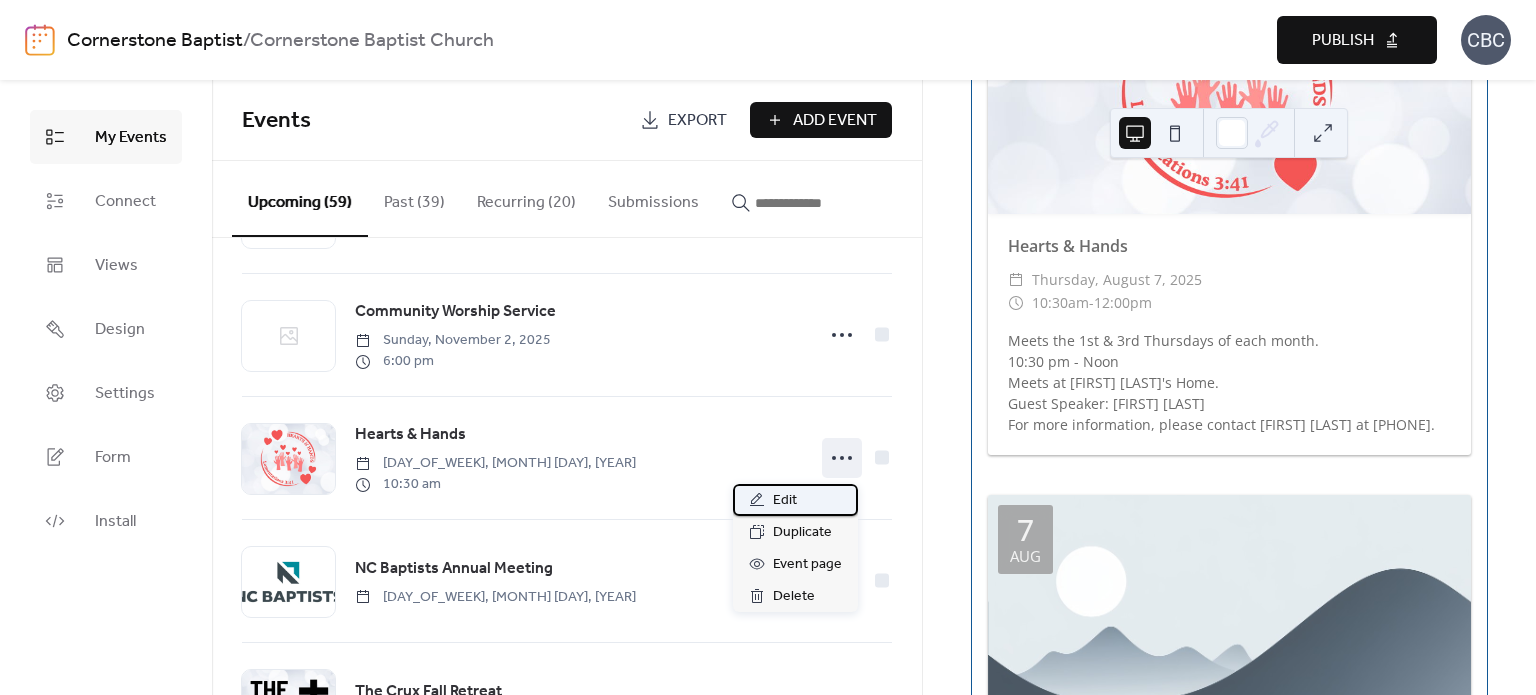click on "Edit" at bounding box center (785, 501) 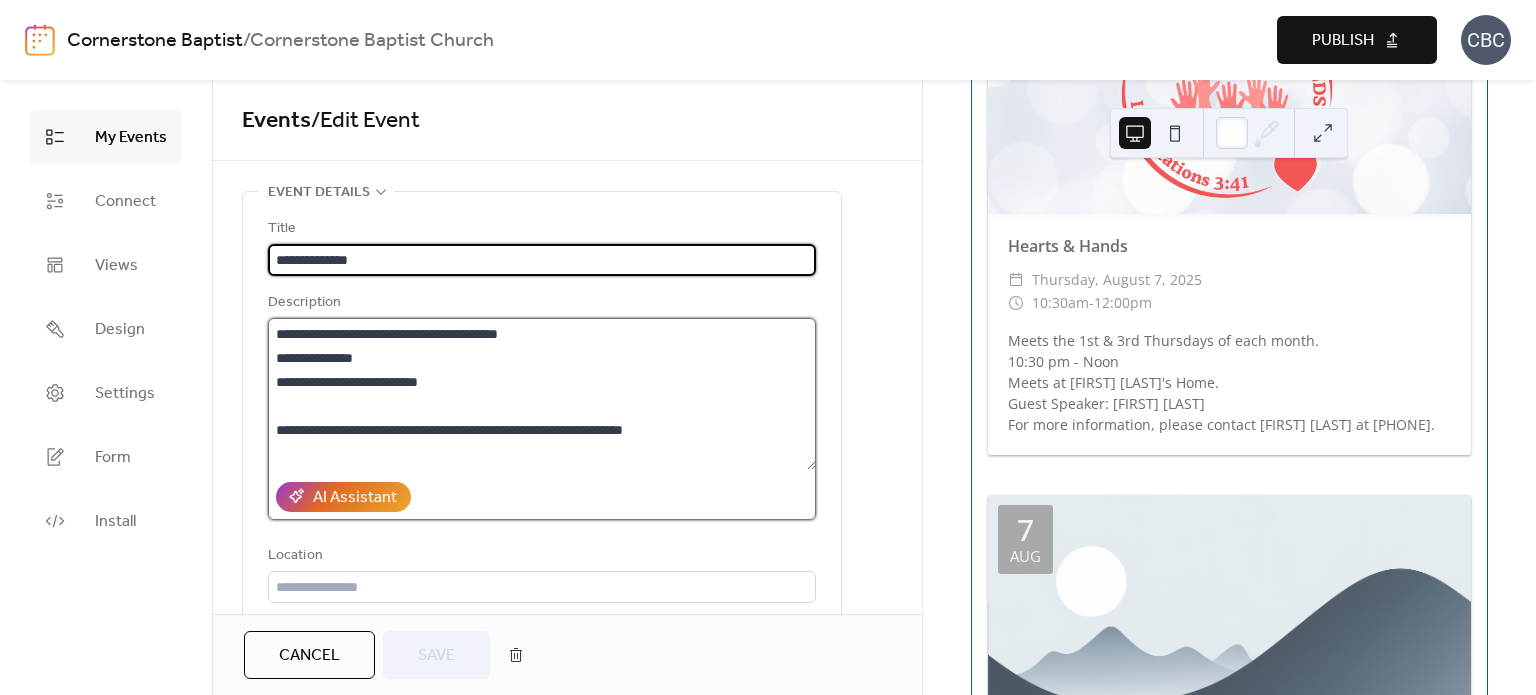 click on "**********" at bounding box center (542, 394) 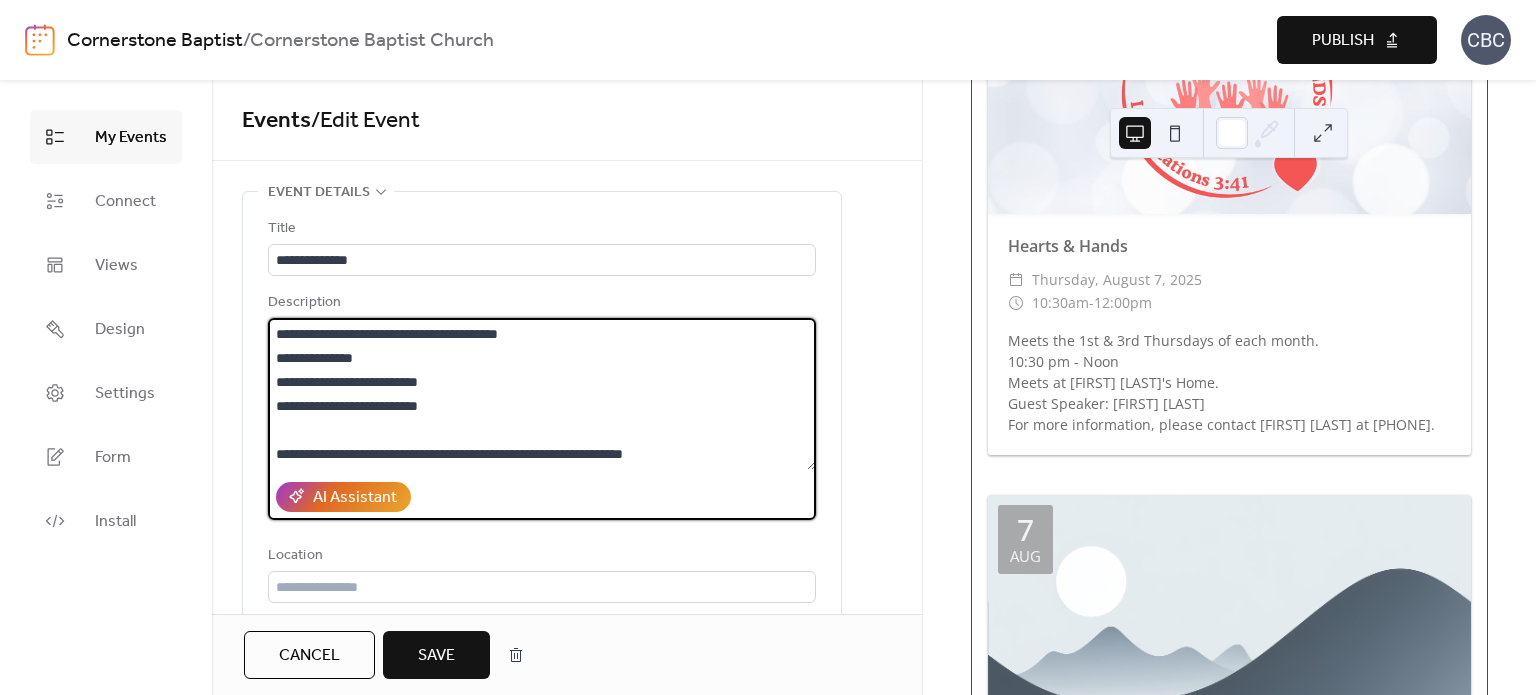 type on "**********" 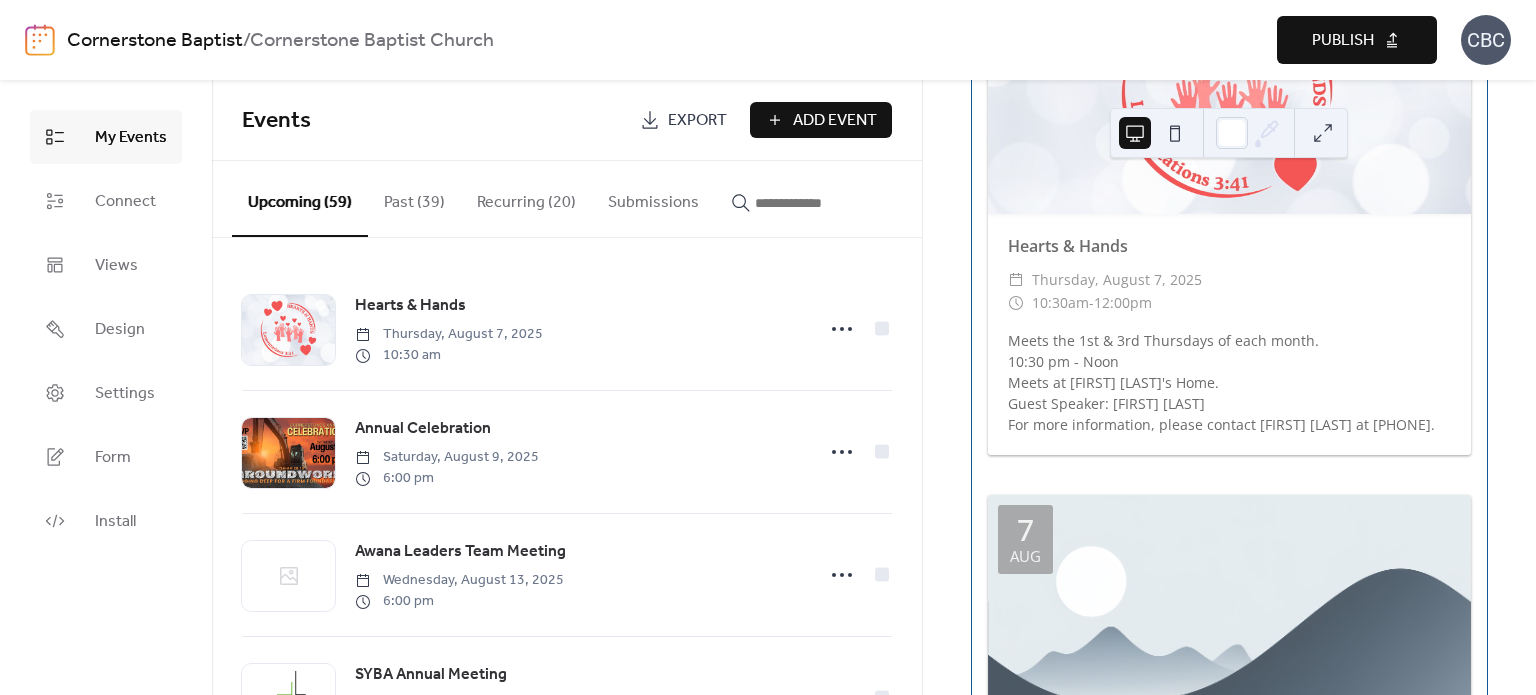click on "Publish" at bounding box center (1343, 41) 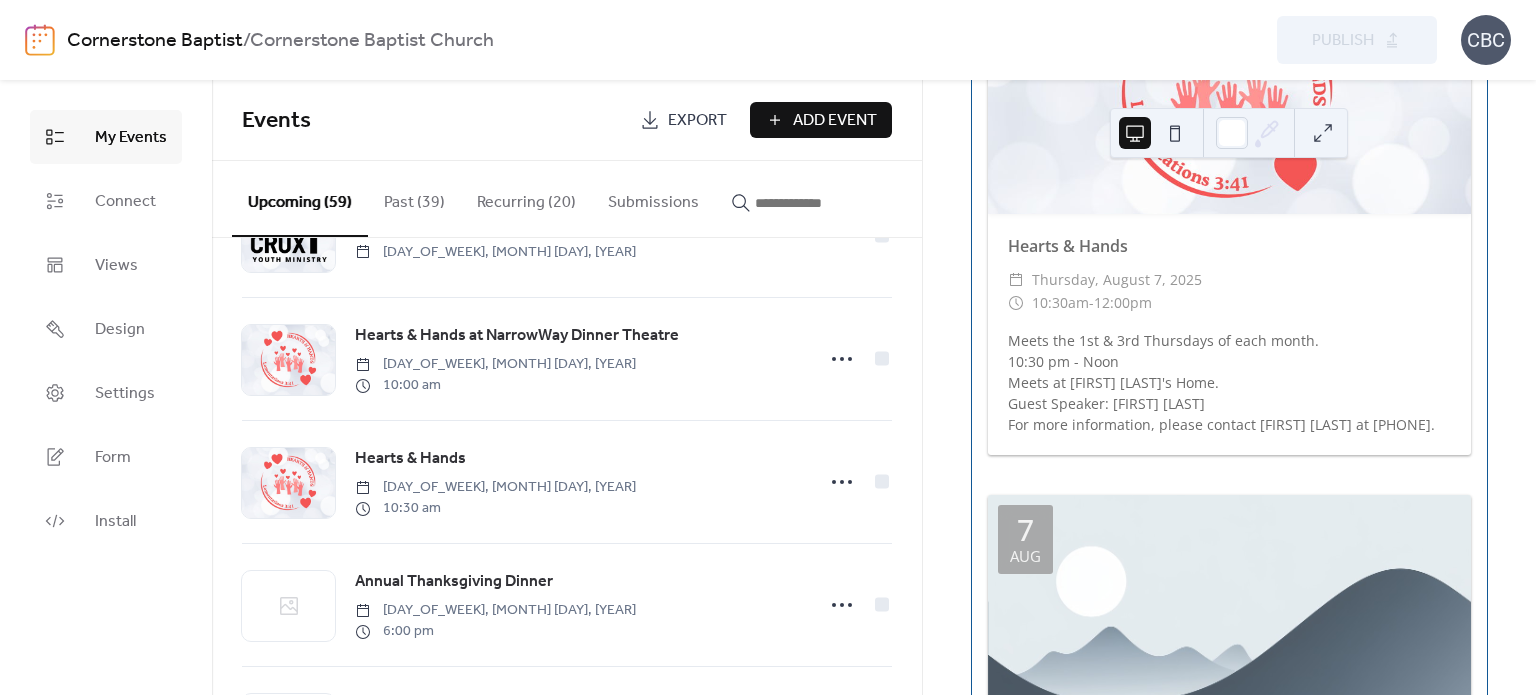 scroll, scrollTop: 3200, scrollLeft: 0, axis: vertical 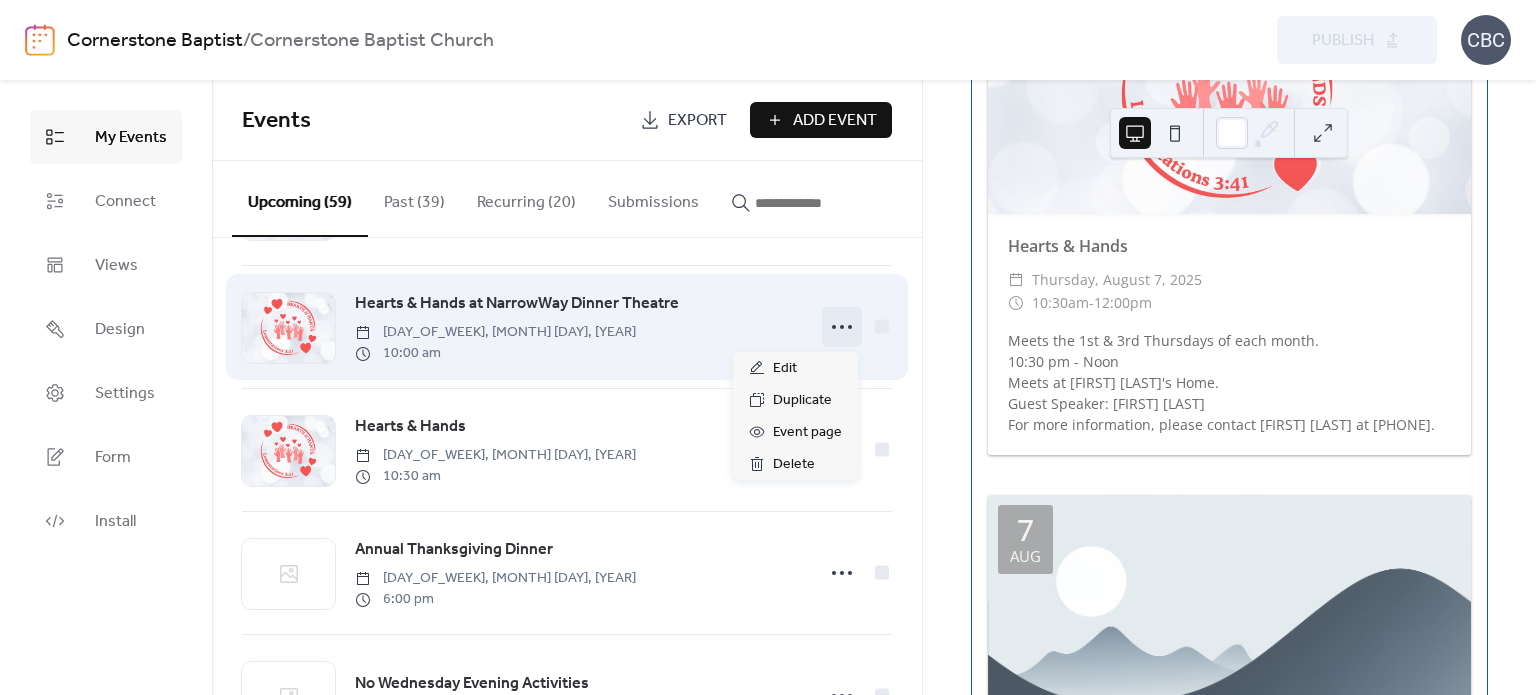 click 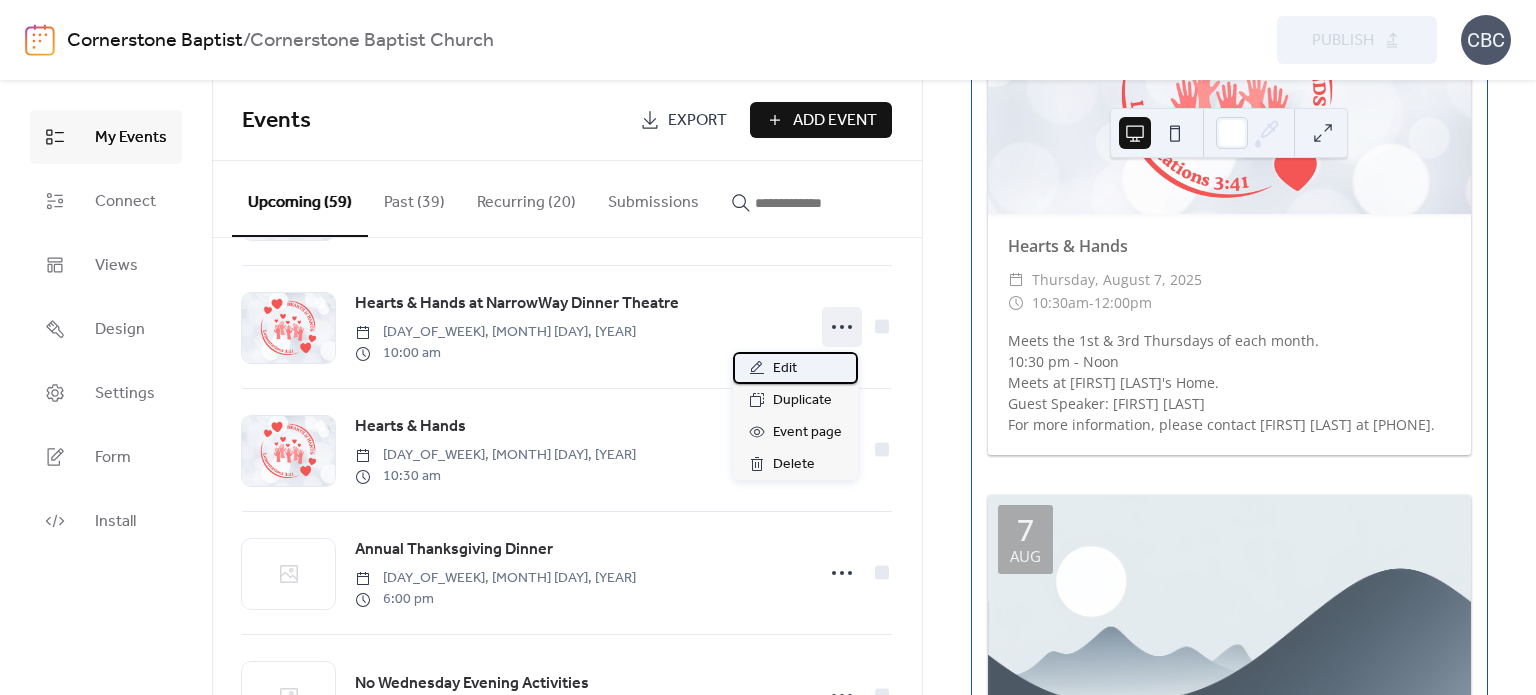 click on "Edit" at bounding box center [785, 369] 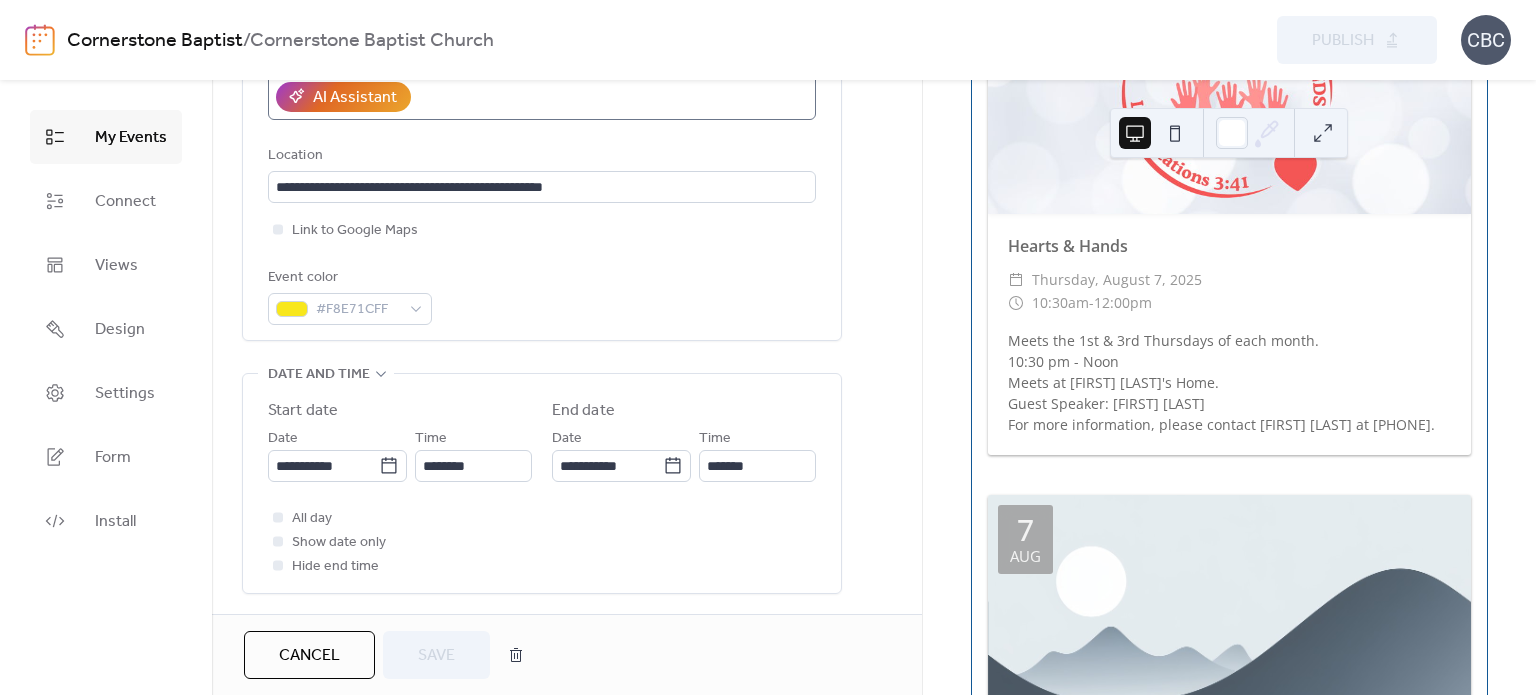 scroll, scrollTop: 300, scrollLeft: 0, axis: vertical 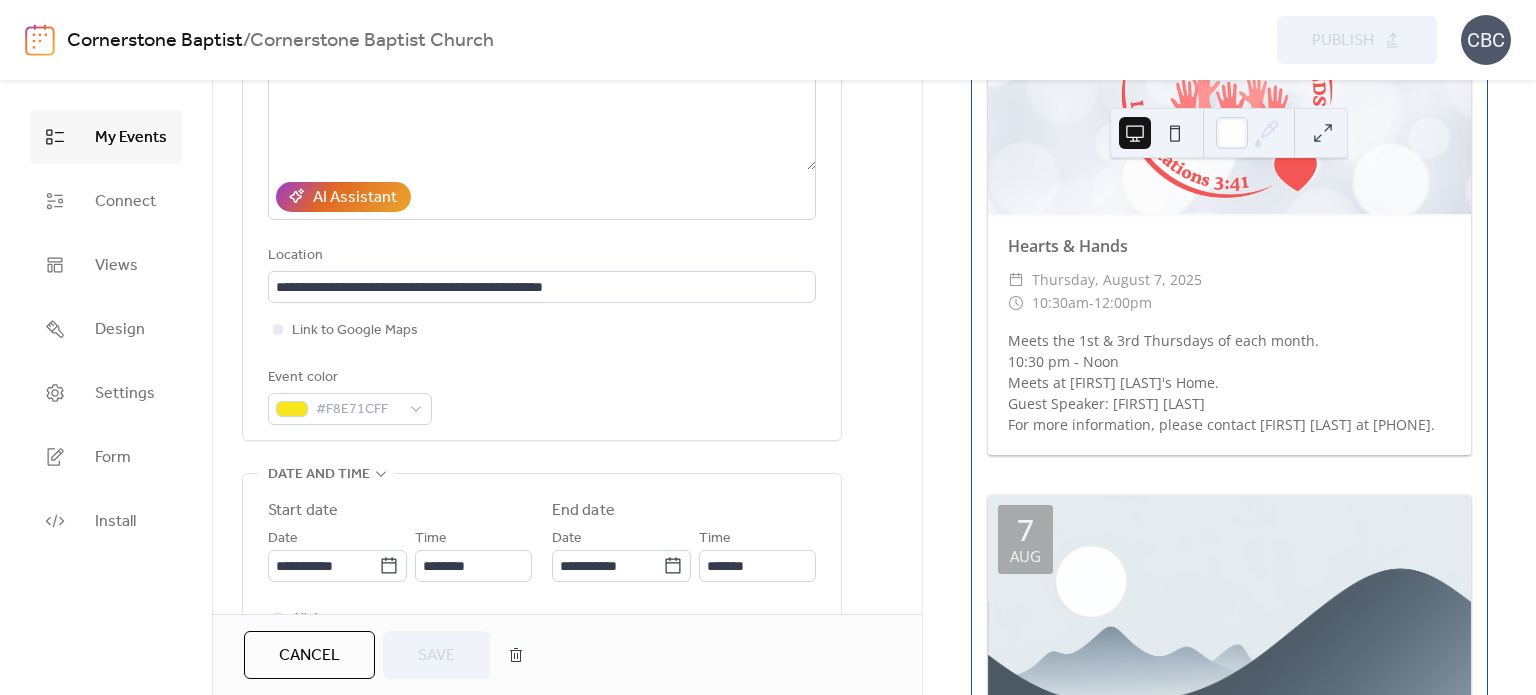 click on "Cancel" at bounding box center [309, 655] 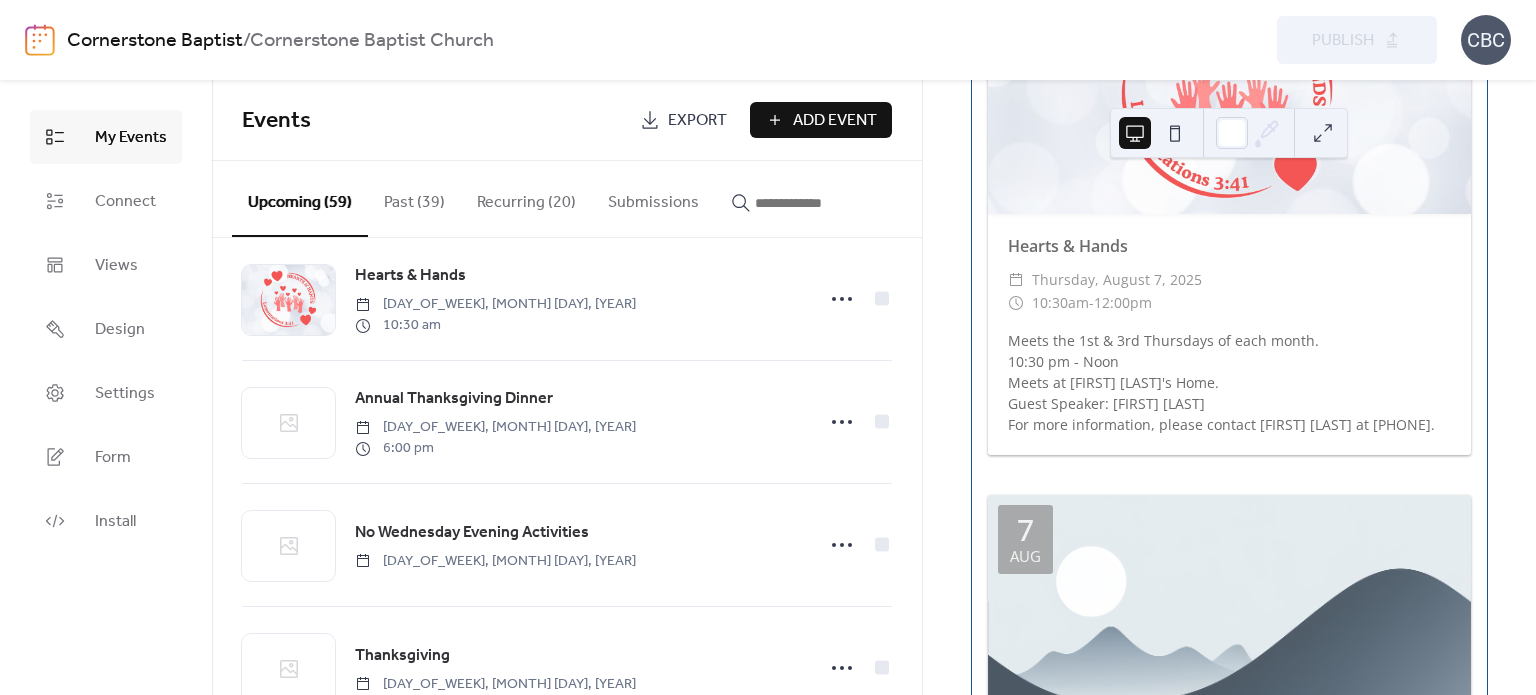 scroll, scrollTop: 3393, scrollLeft: 0, axis: vertical 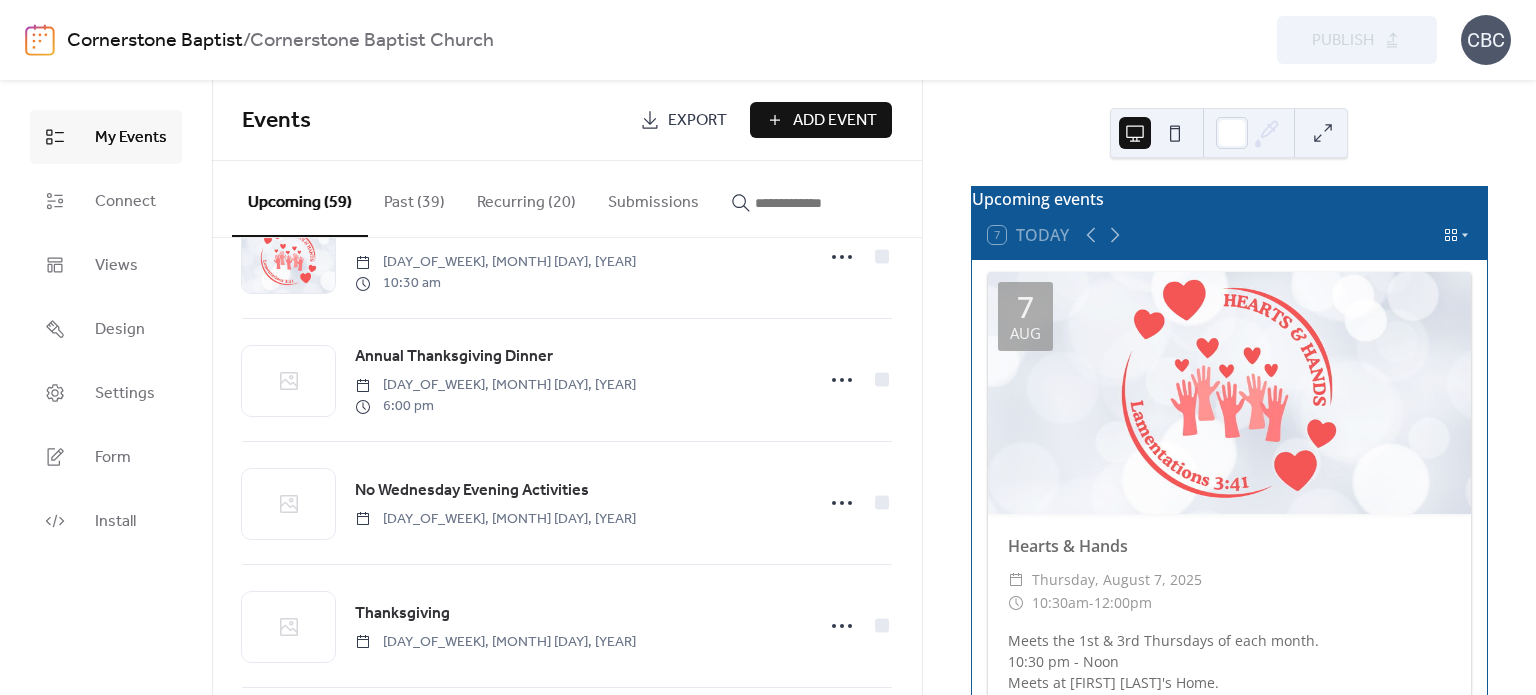 click 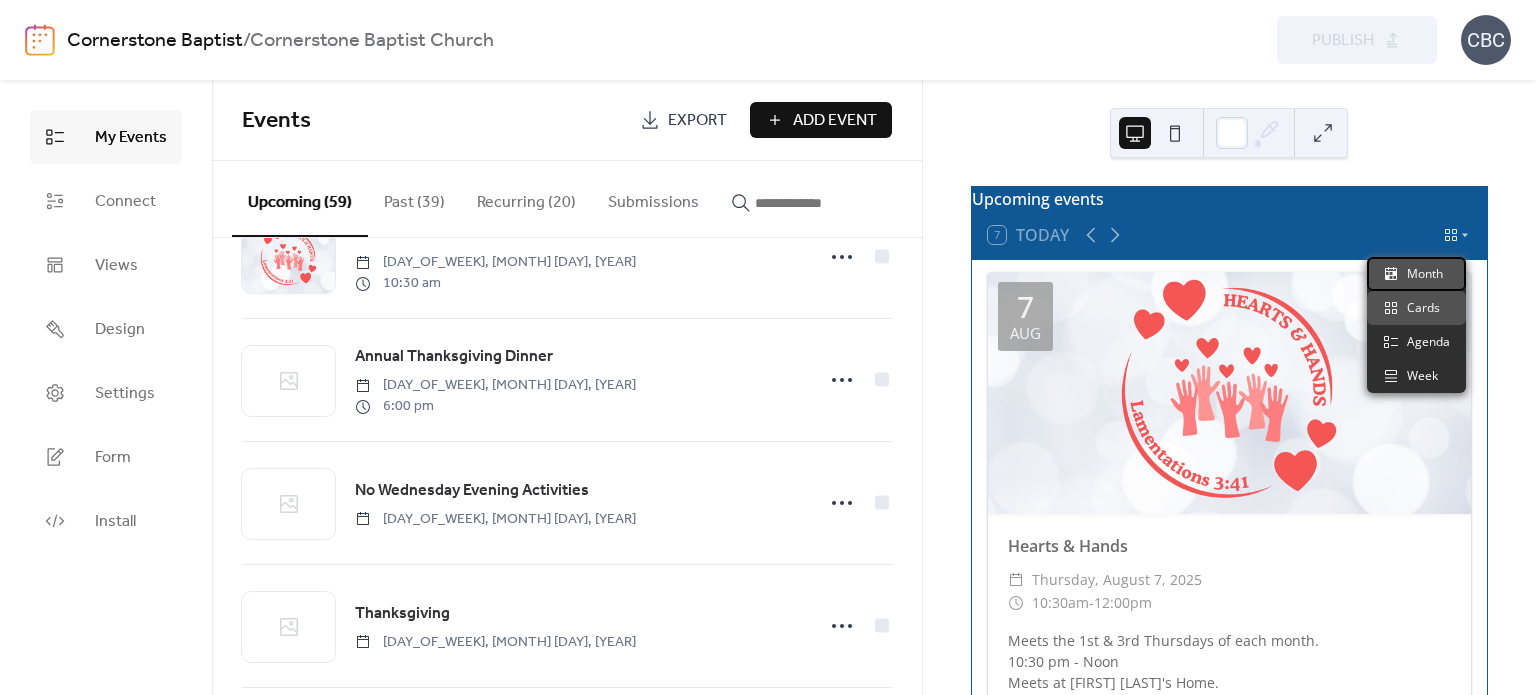 click on "Month" at bounding box center (1425, 274) 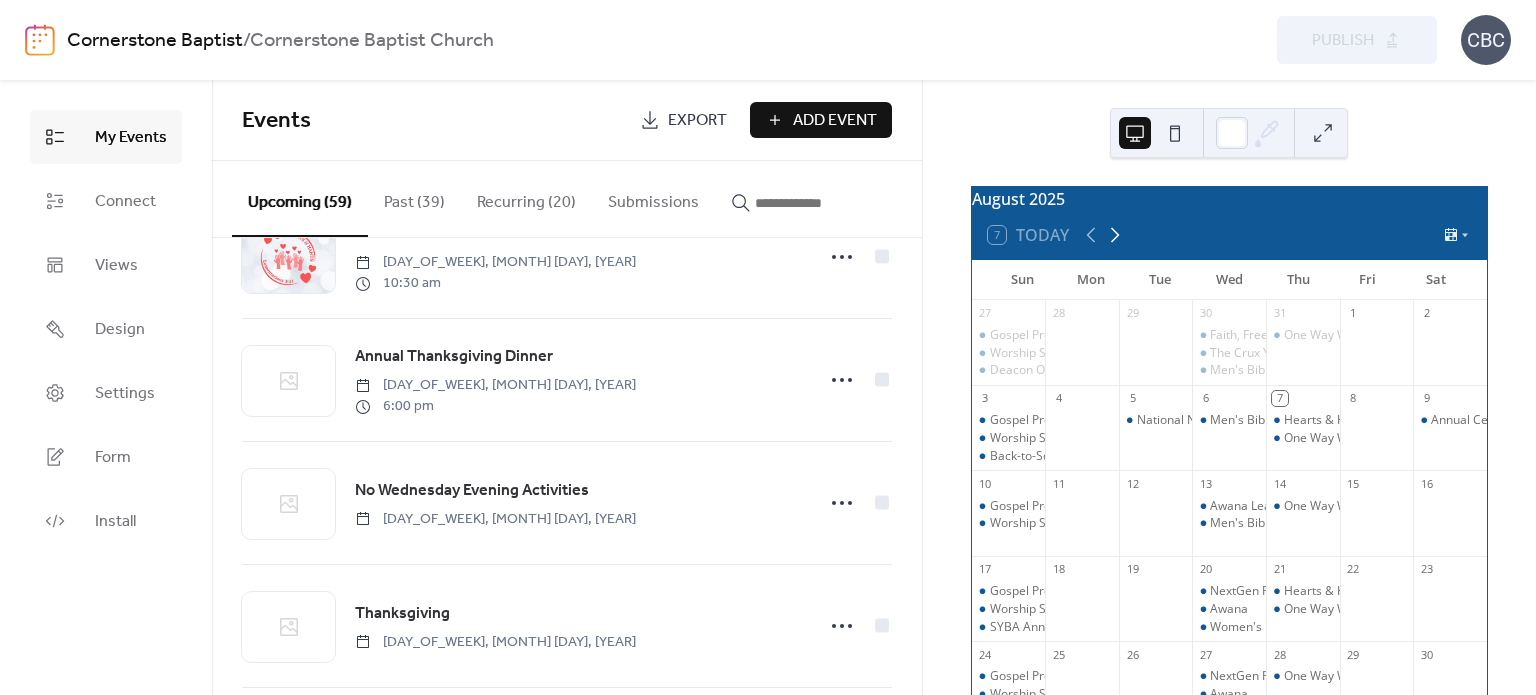 click 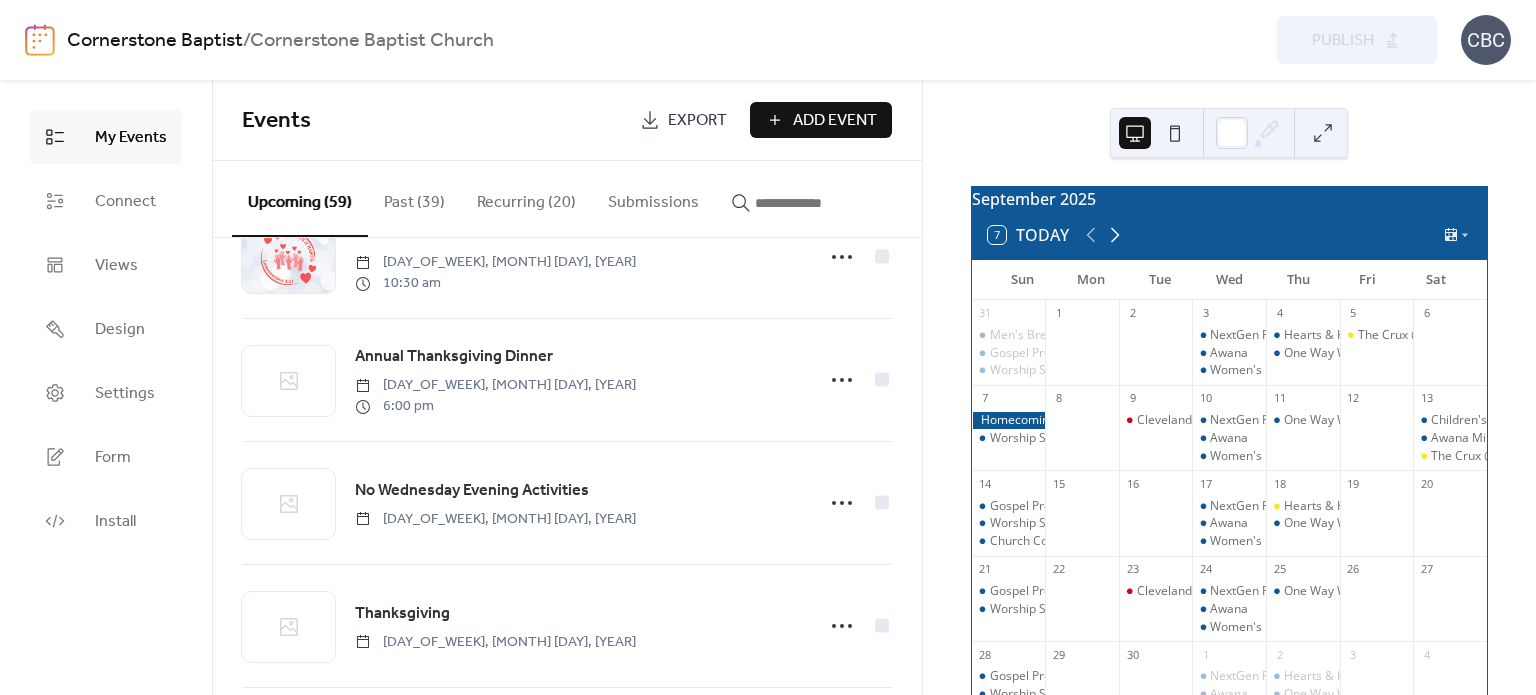 click 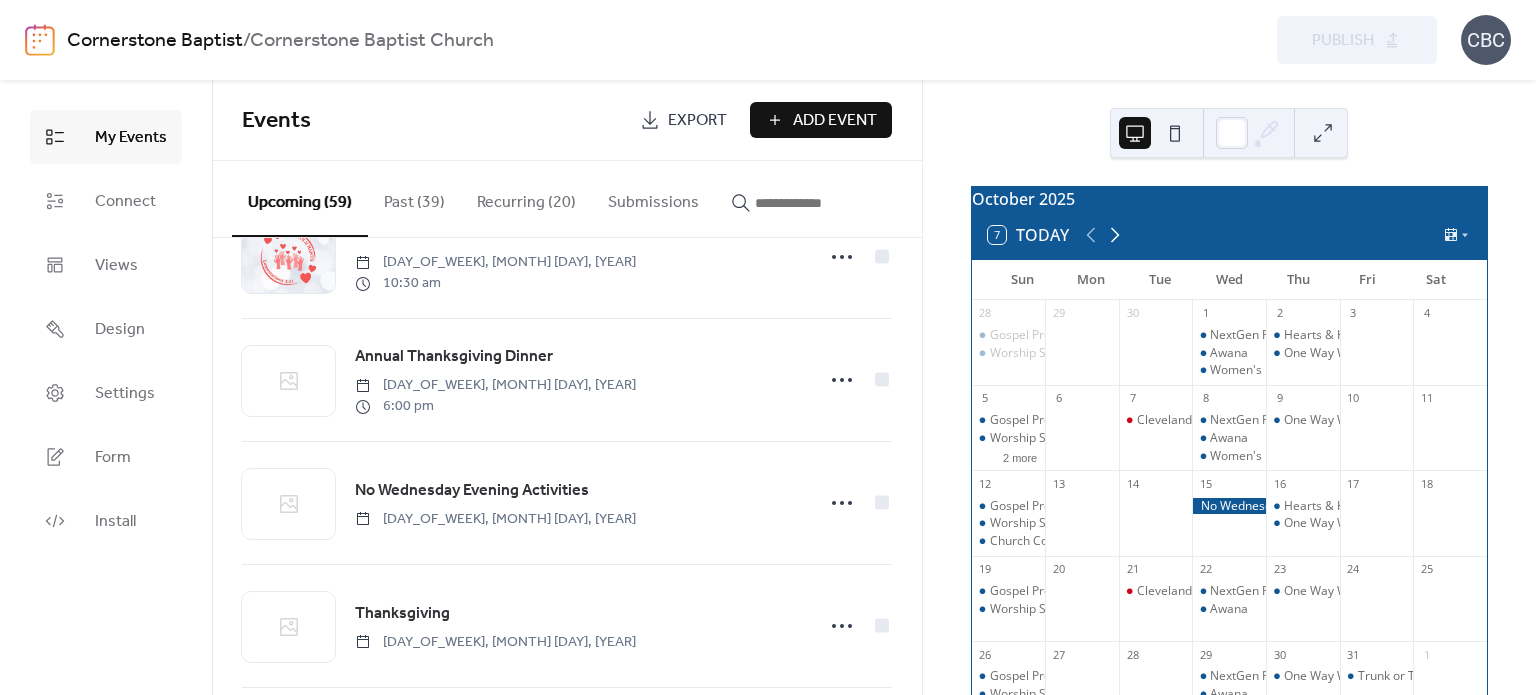 click 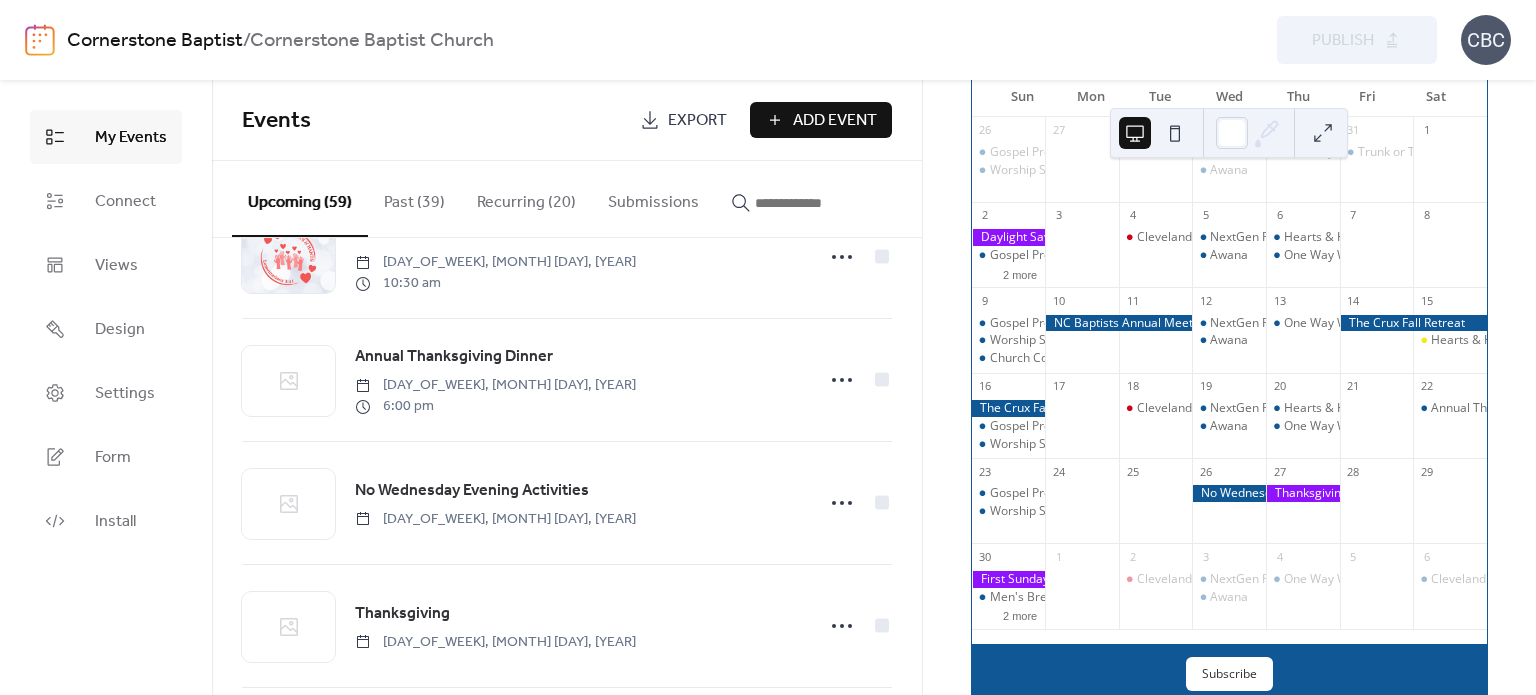 scroll, scrollTop: 80, scrollLeft: 0, axis: vertical 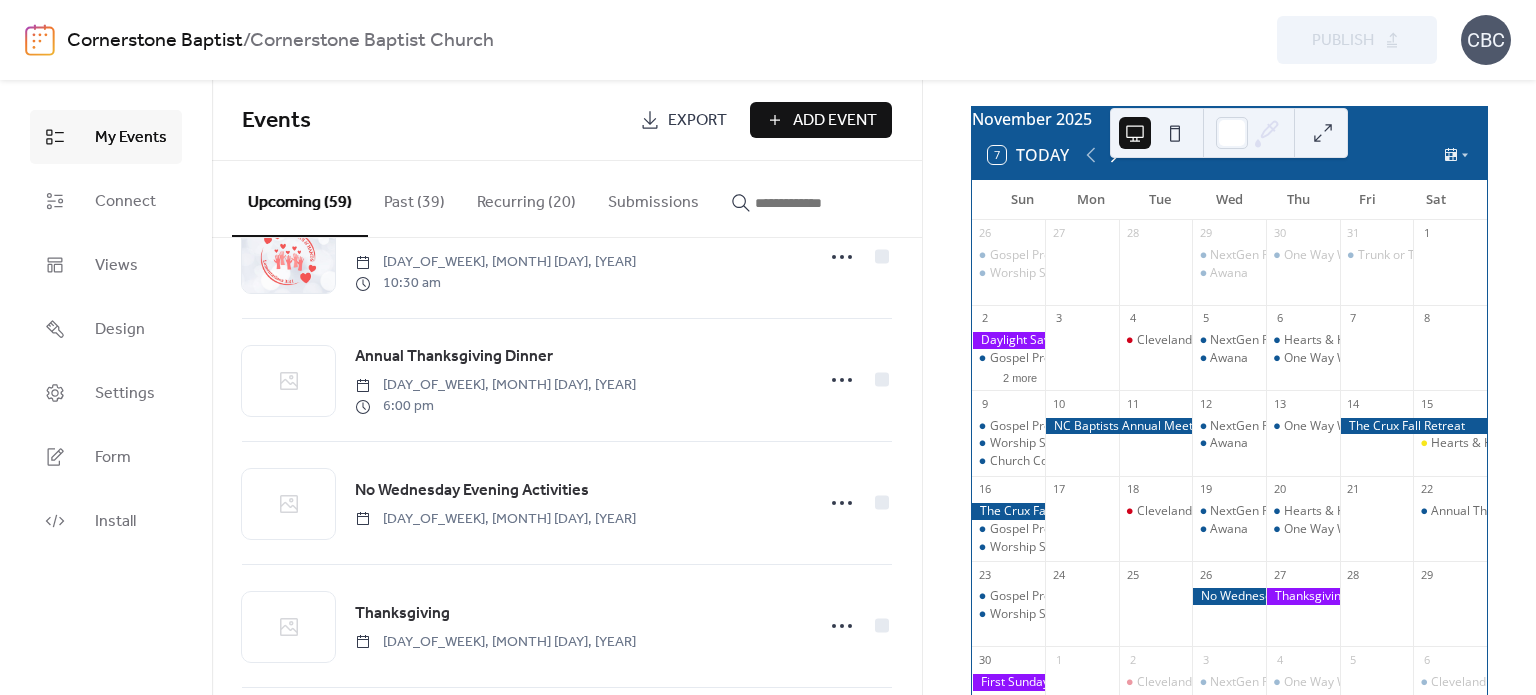 click 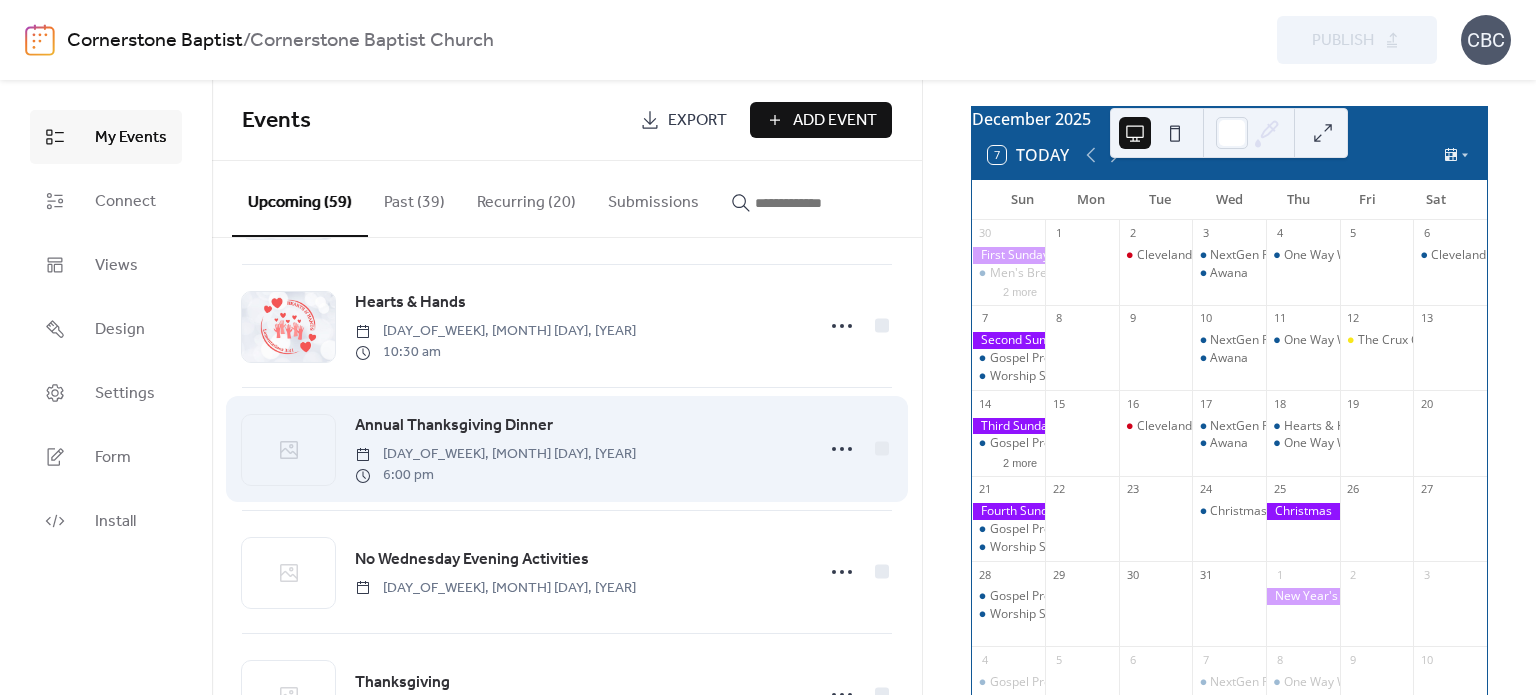 scroll, scrollTop: 3293, scrollLeft: 0, axis: vertical 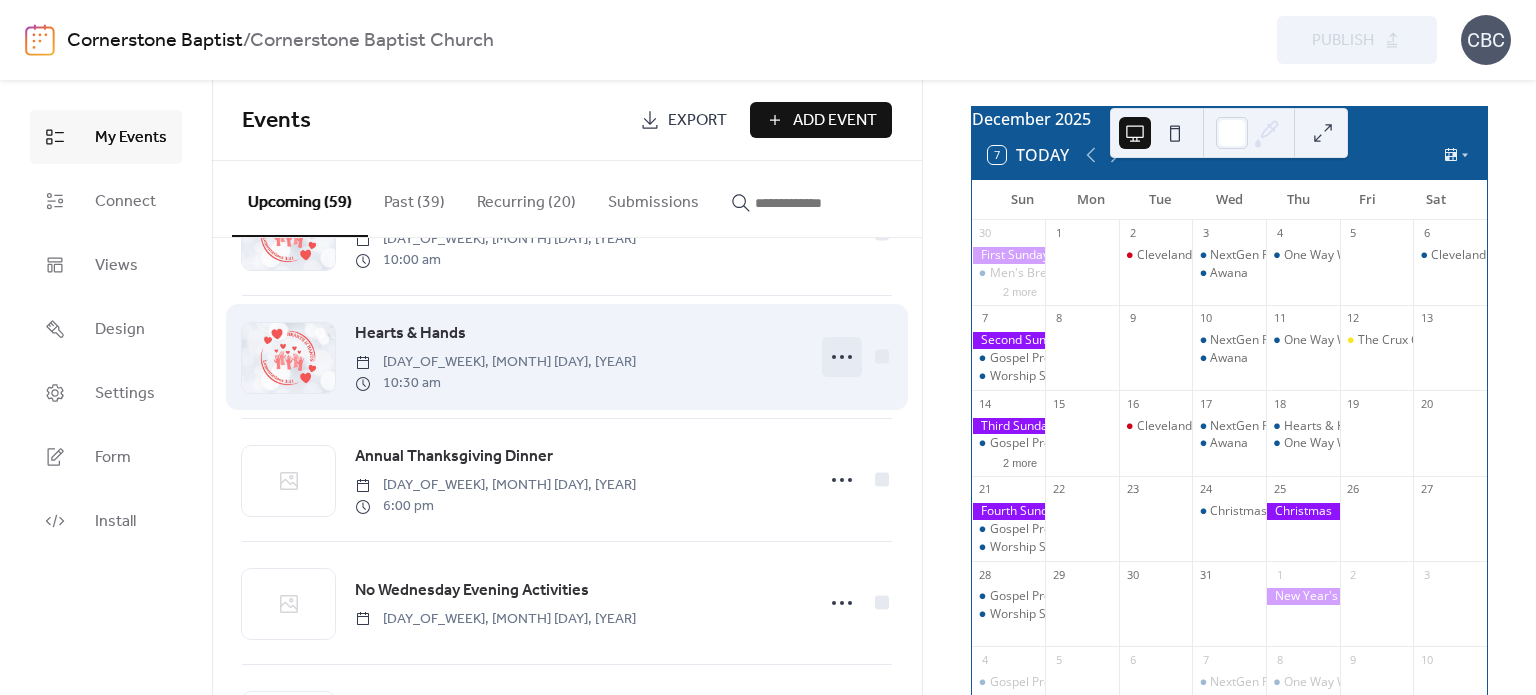 click 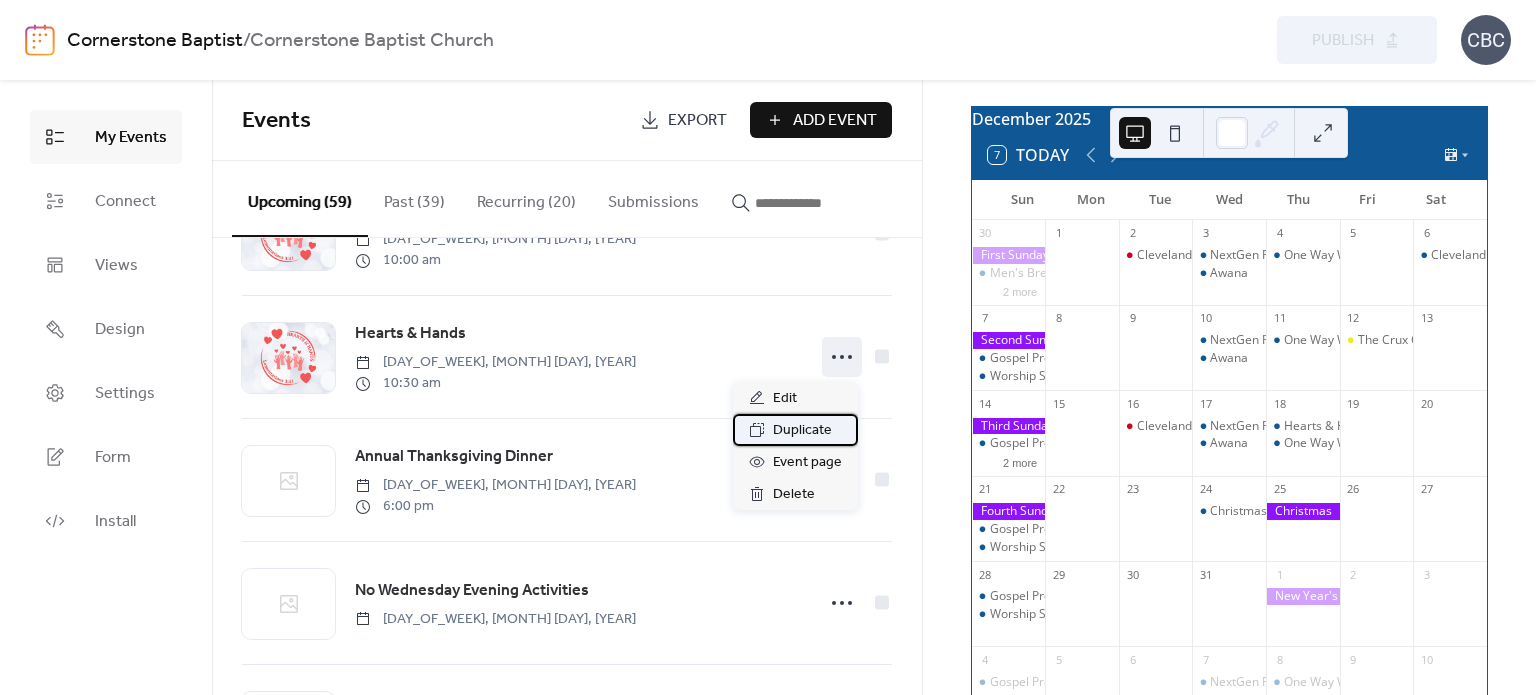 click on "Duplicate" at bounding box center [802, 431] 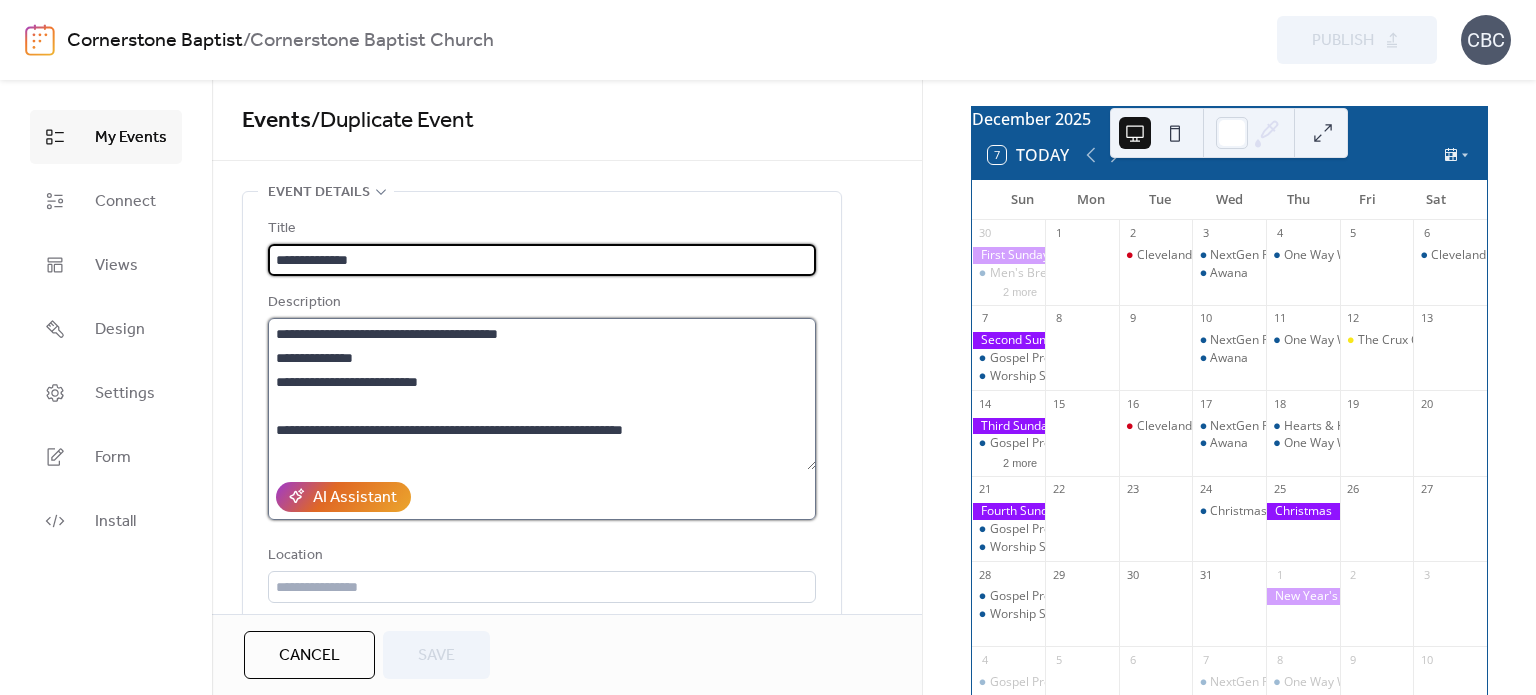 click on "**********" at bounding box center (542, 394) 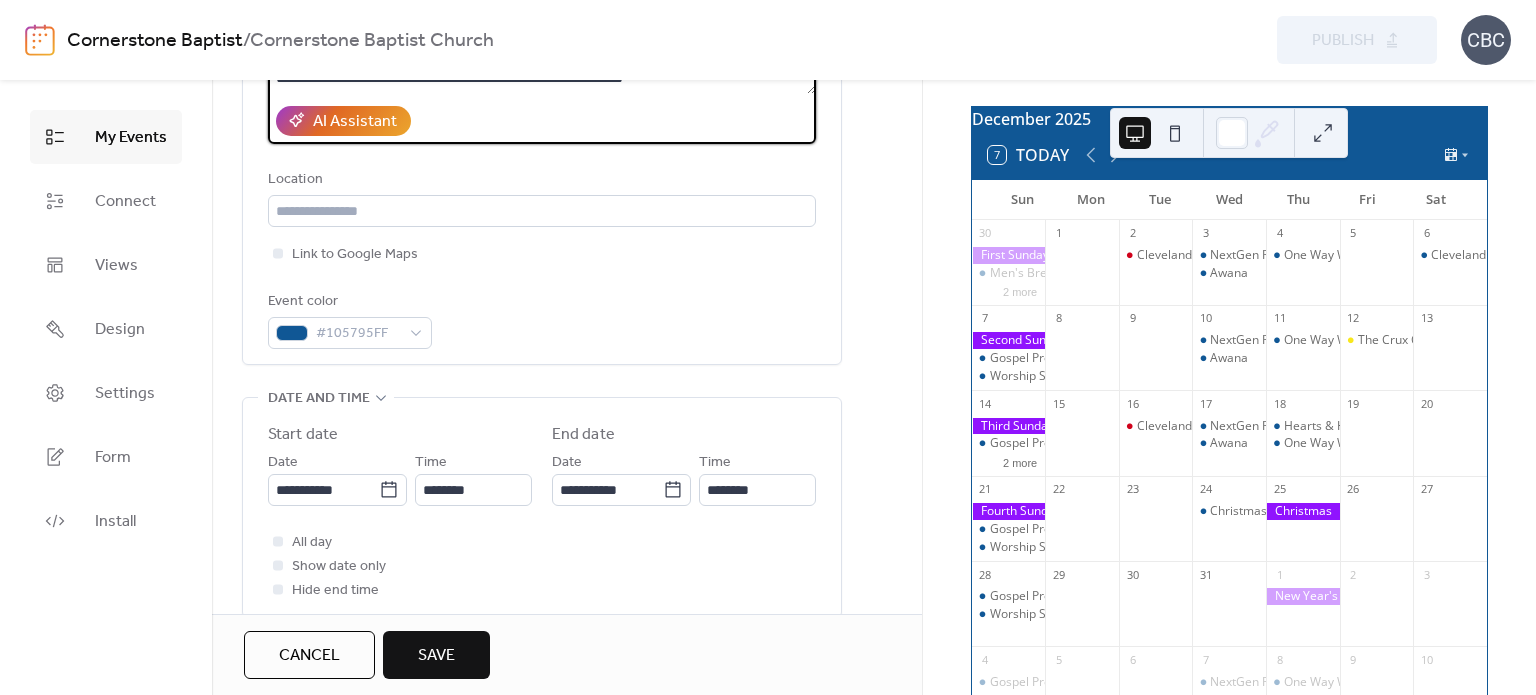 scroll, scrollTop: 400, scrollLeft: 0, axis: vertical 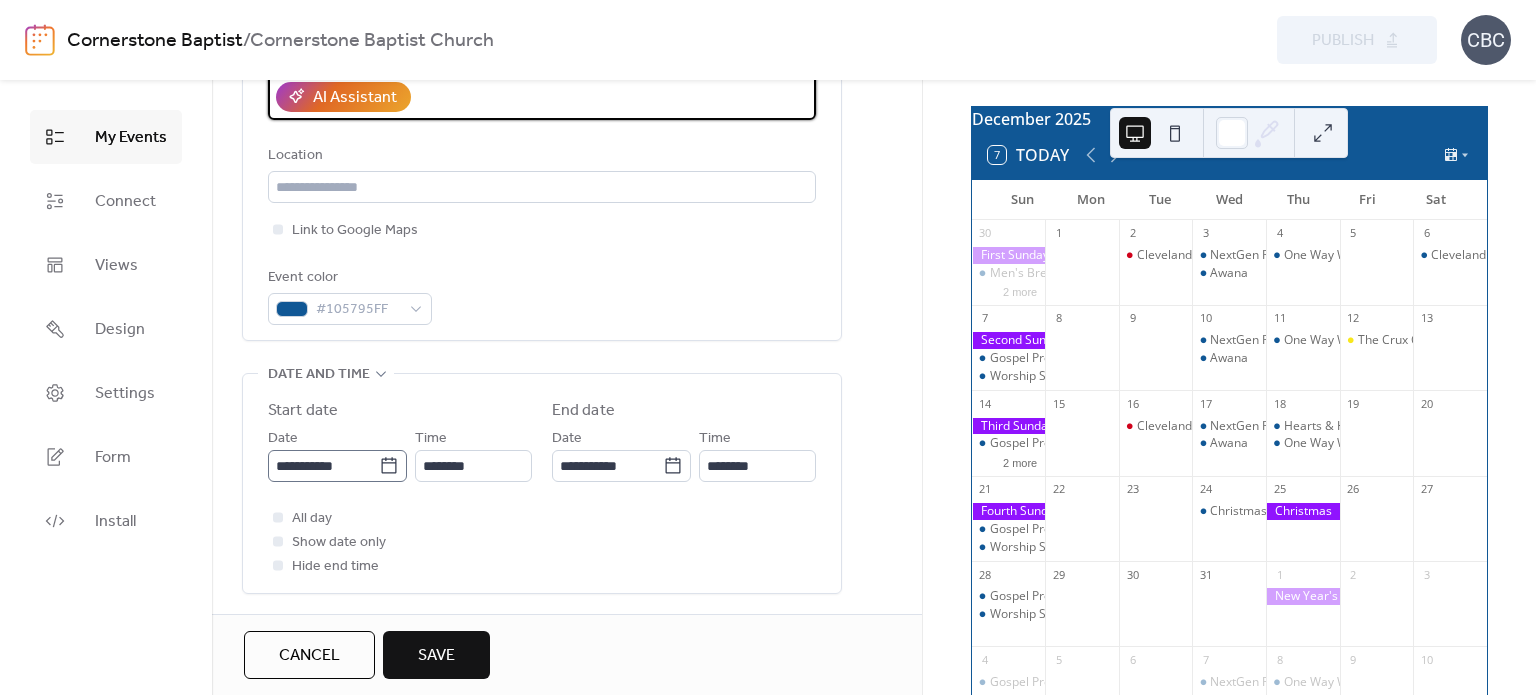 type on "**********" 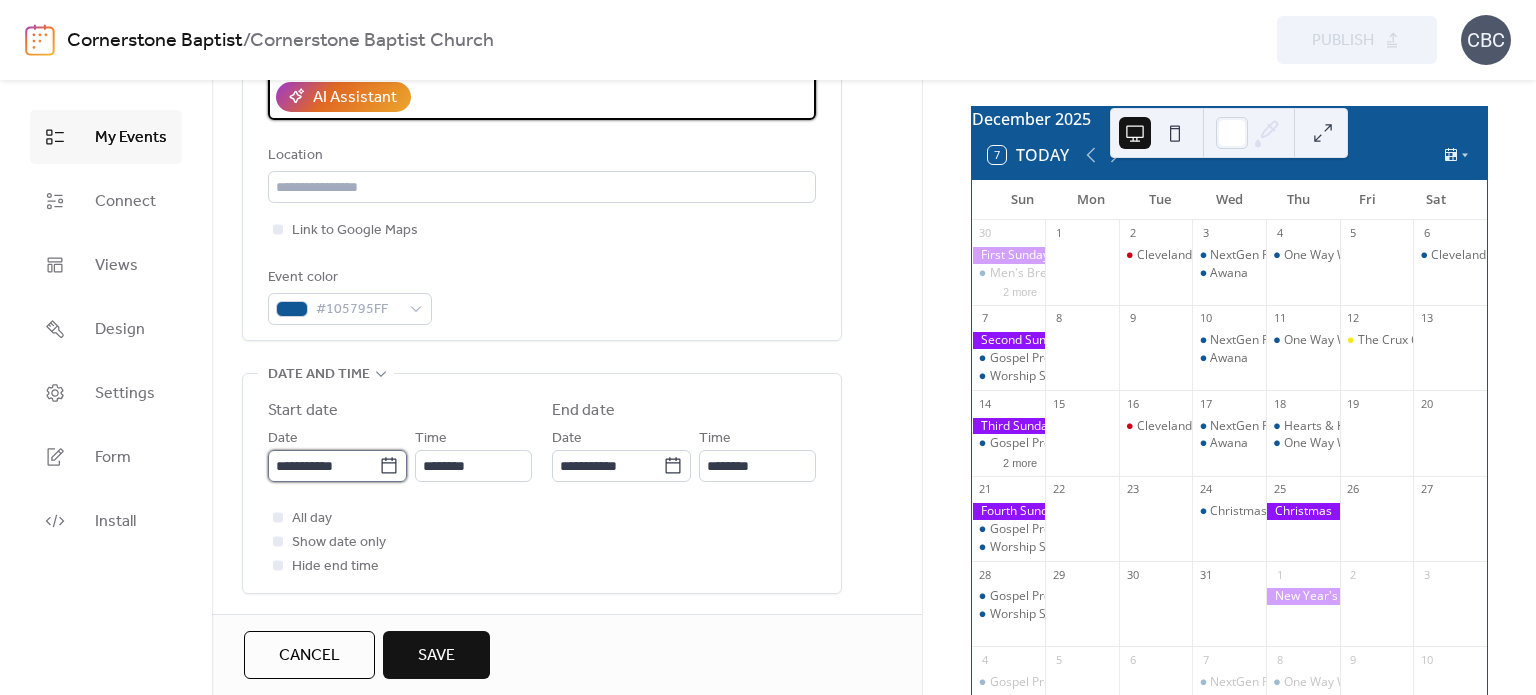 click on "**********" at bounding box center (323, 466) 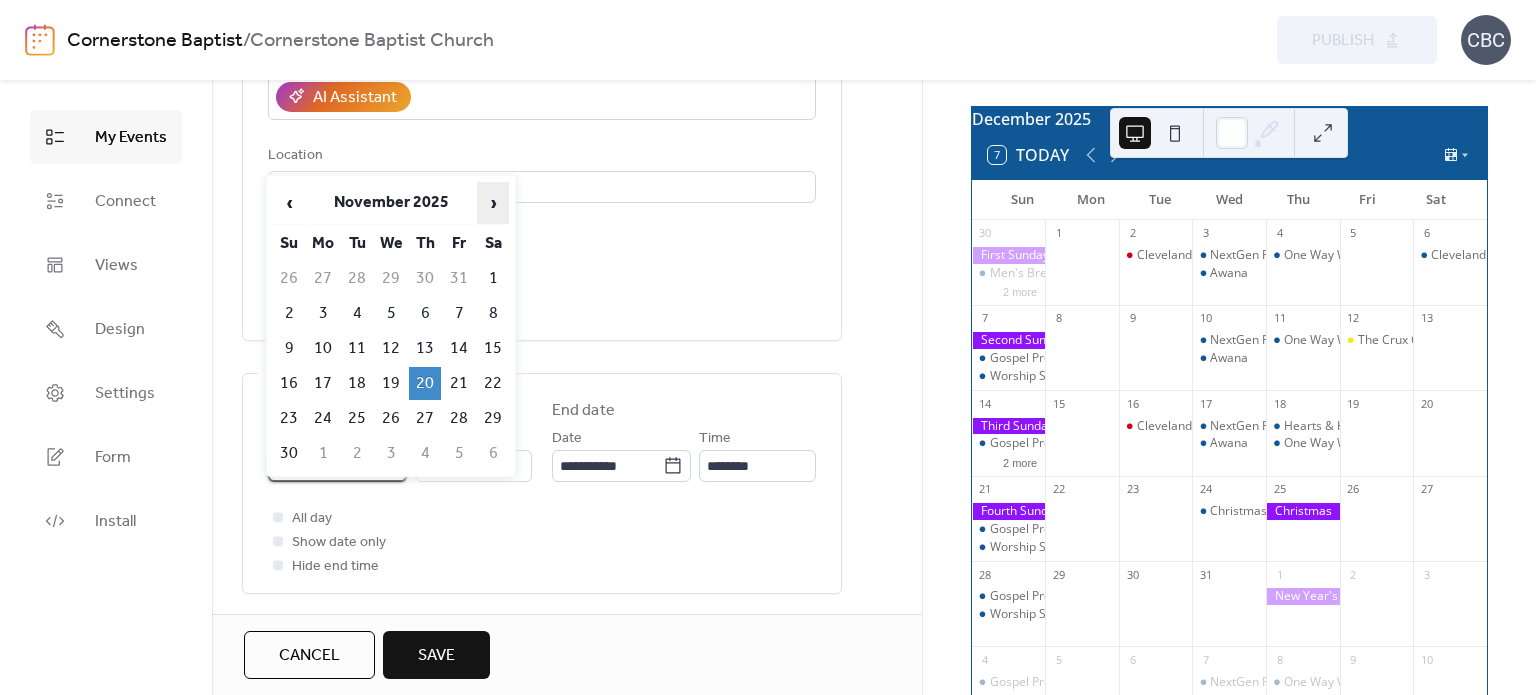 click on "›" at bounding box center (493, 203) 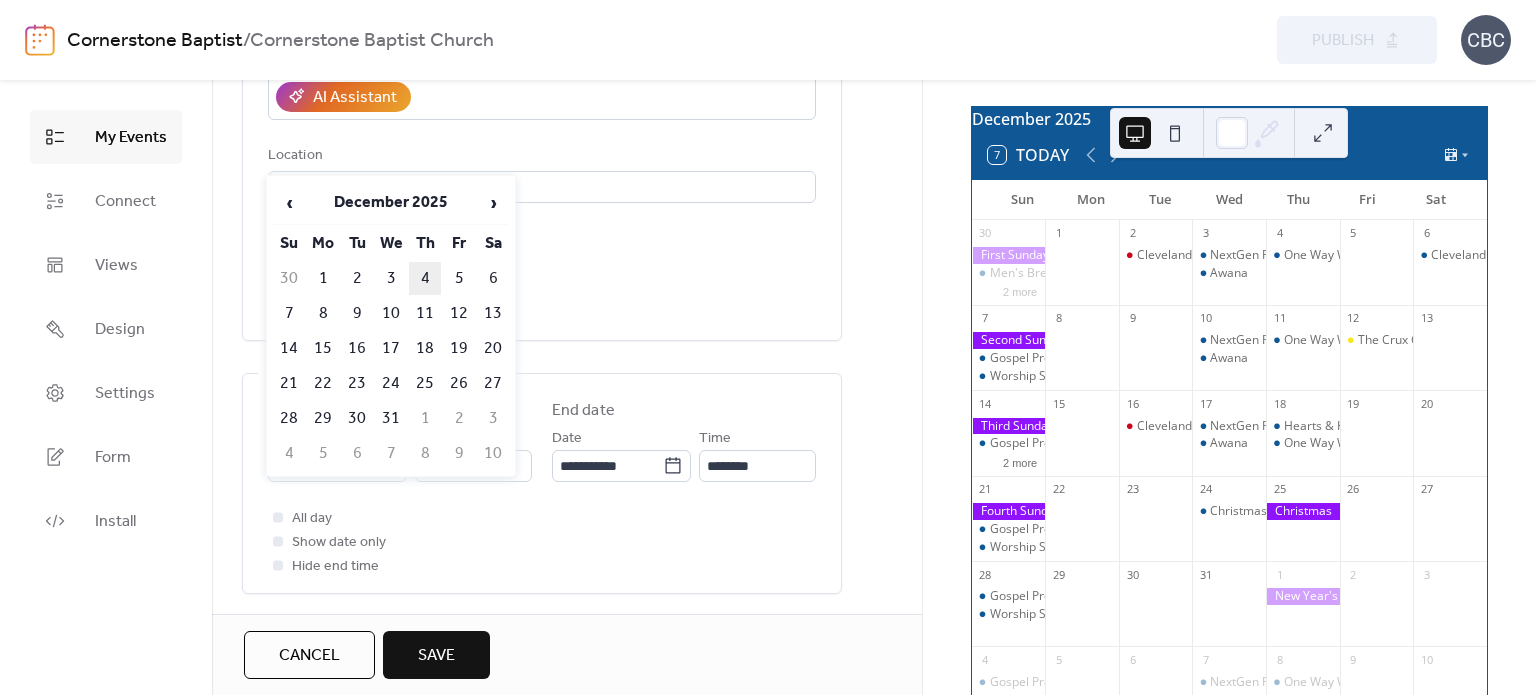 click on "4" at bounding box center (425, 278) 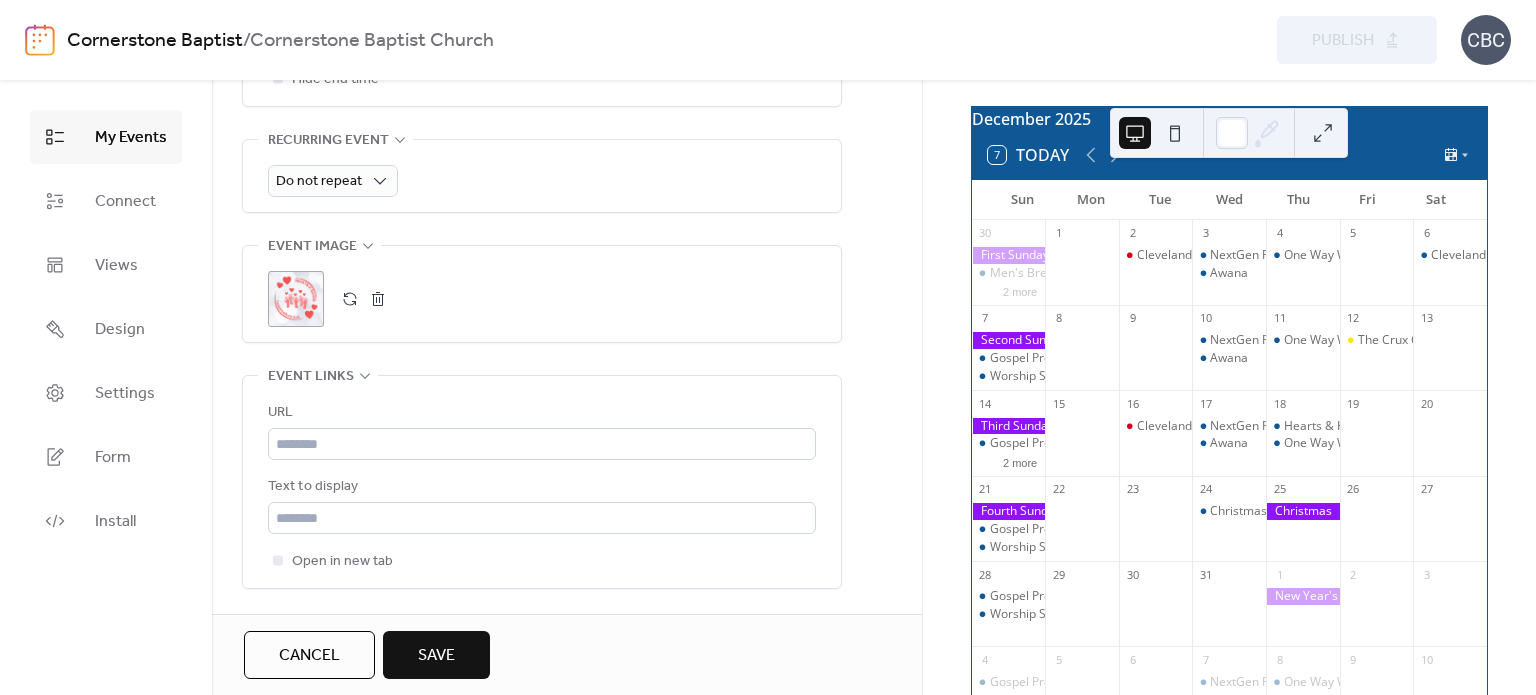 scroll, scrollTop: 900, scrollLeft: 0, axis: vertical 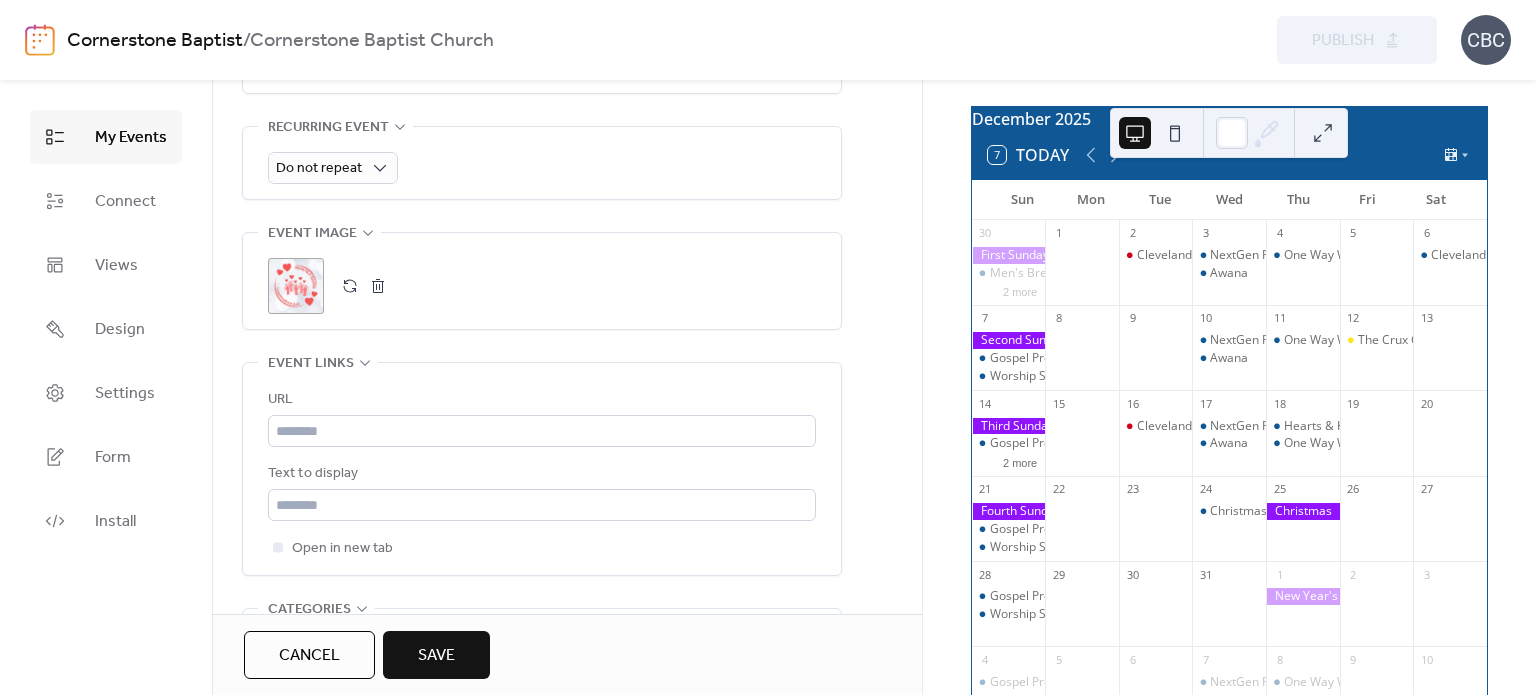 click on "Save" at bounding box center [436, 656] 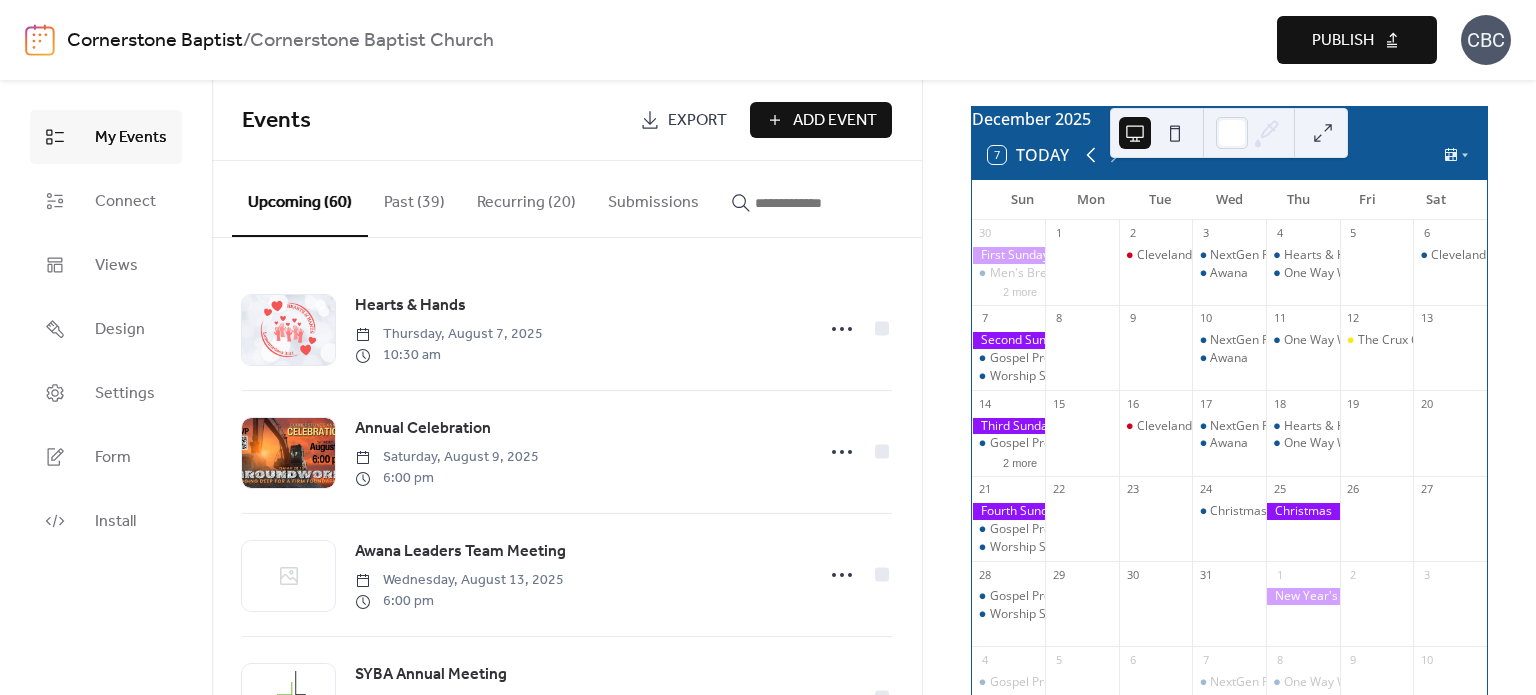 click 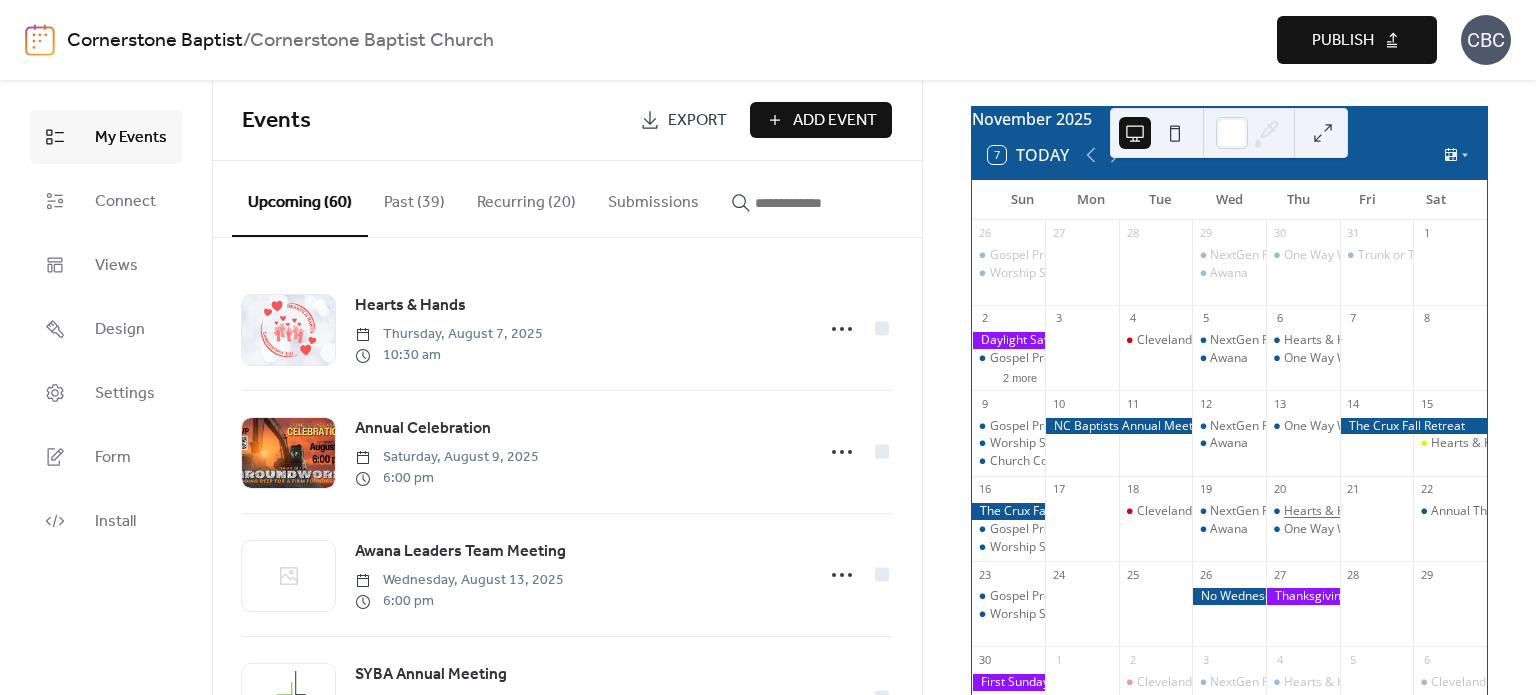 click on "Hearts & Hands" at bounding box center (1328, 511) 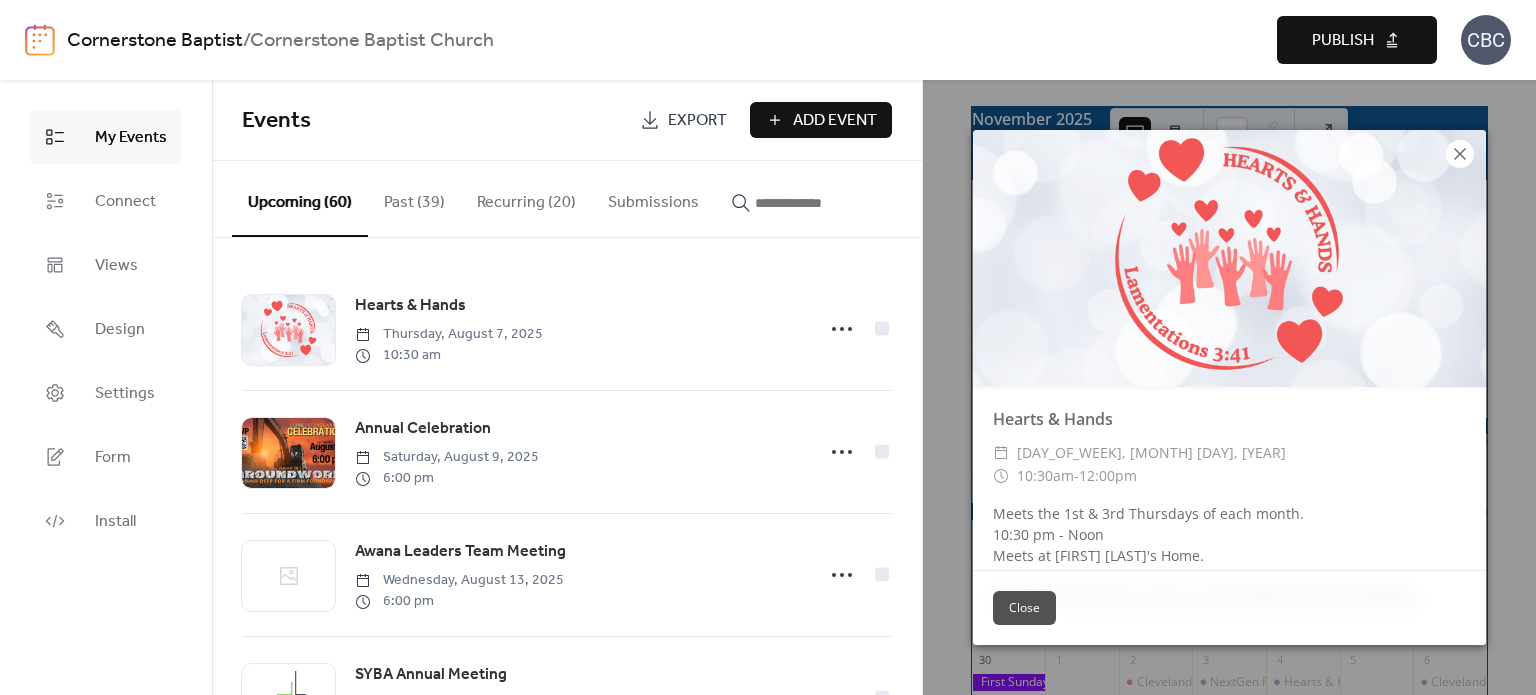 click 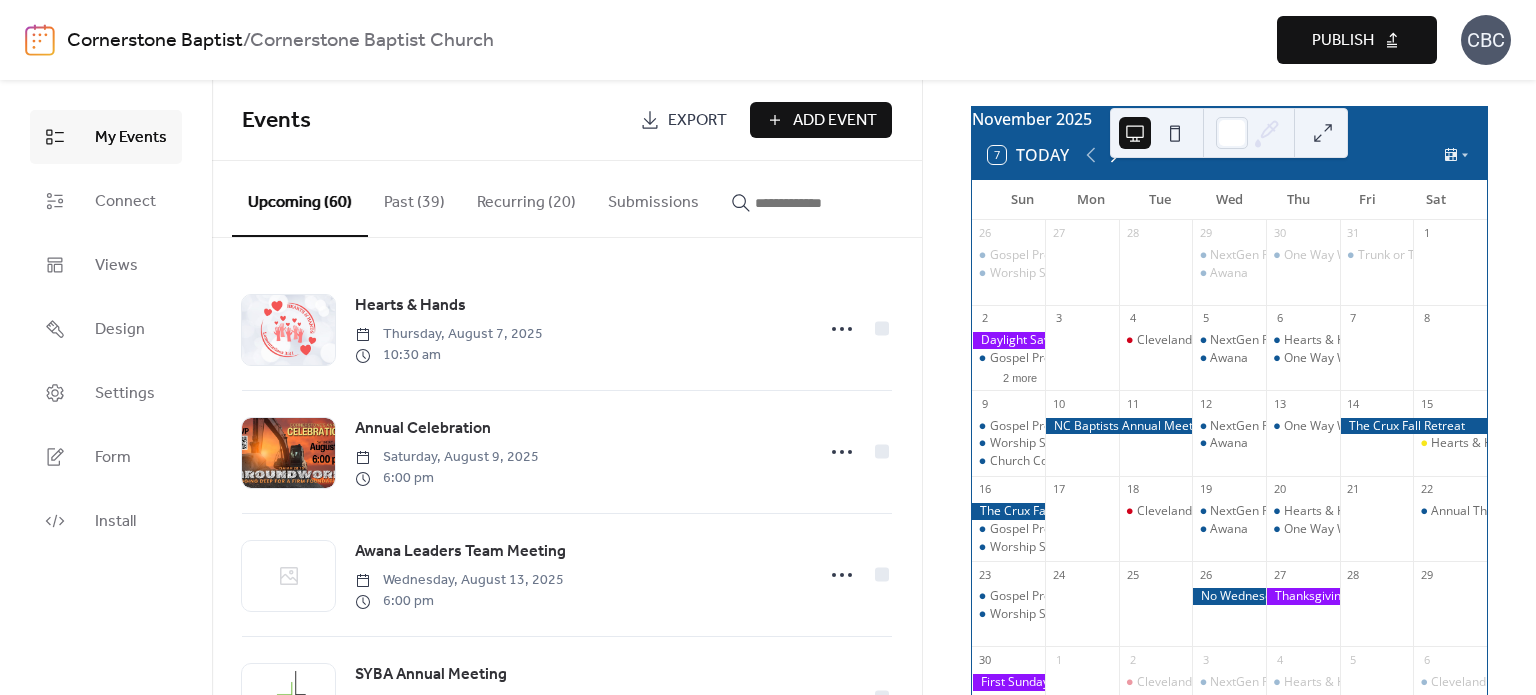click 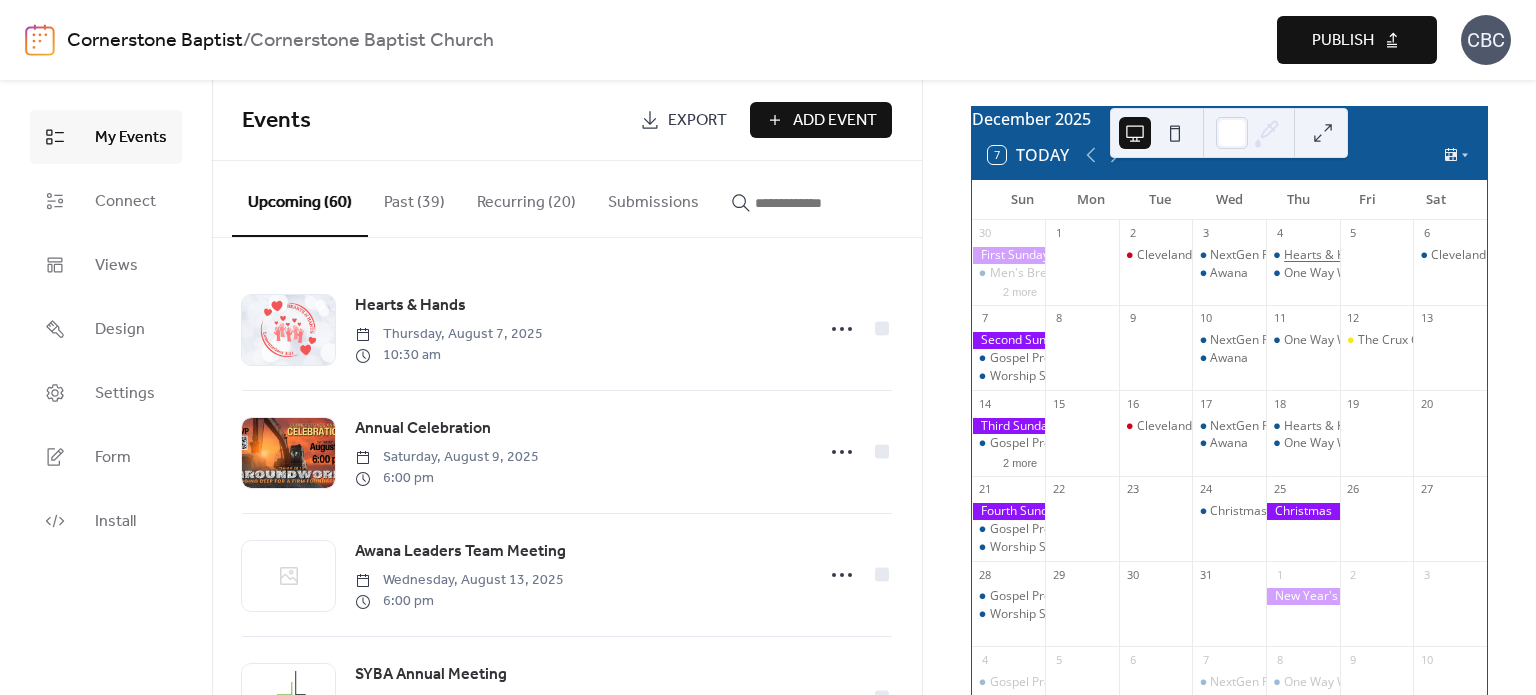 click on "Hearts & Hands" at bounding box center (1328, 255) 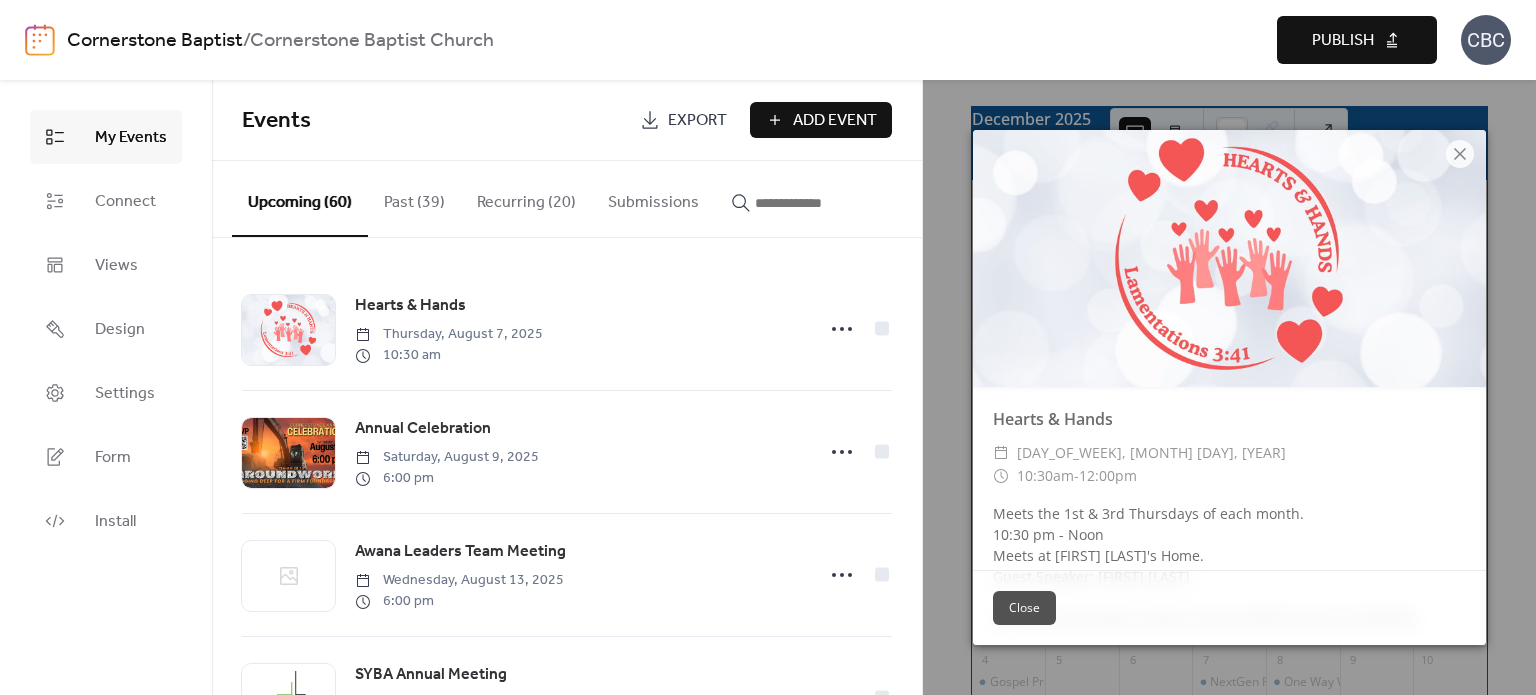 scroll, scrollTop: 76, scrollLeft: 0, axis: vertical 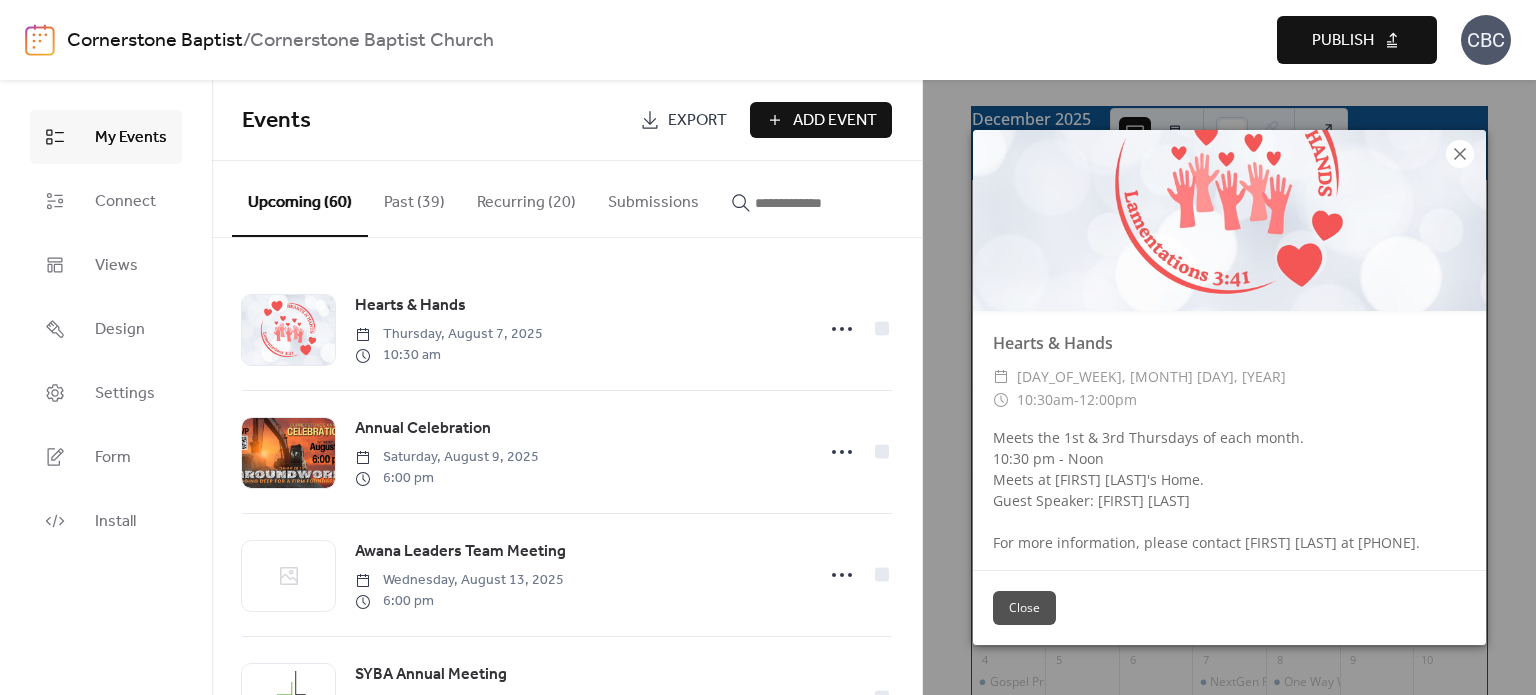 click 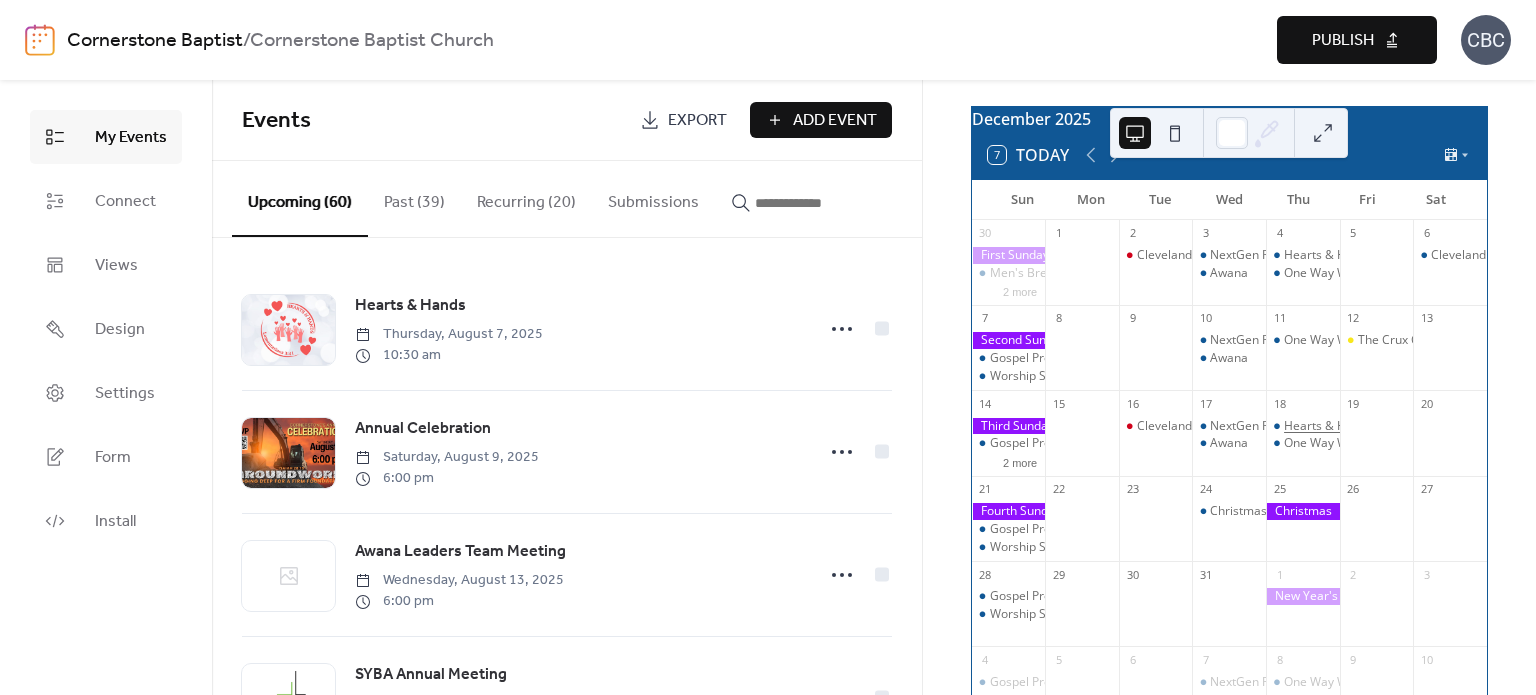 click on "Hearts & Hands" at bounding box center (1328, 426) 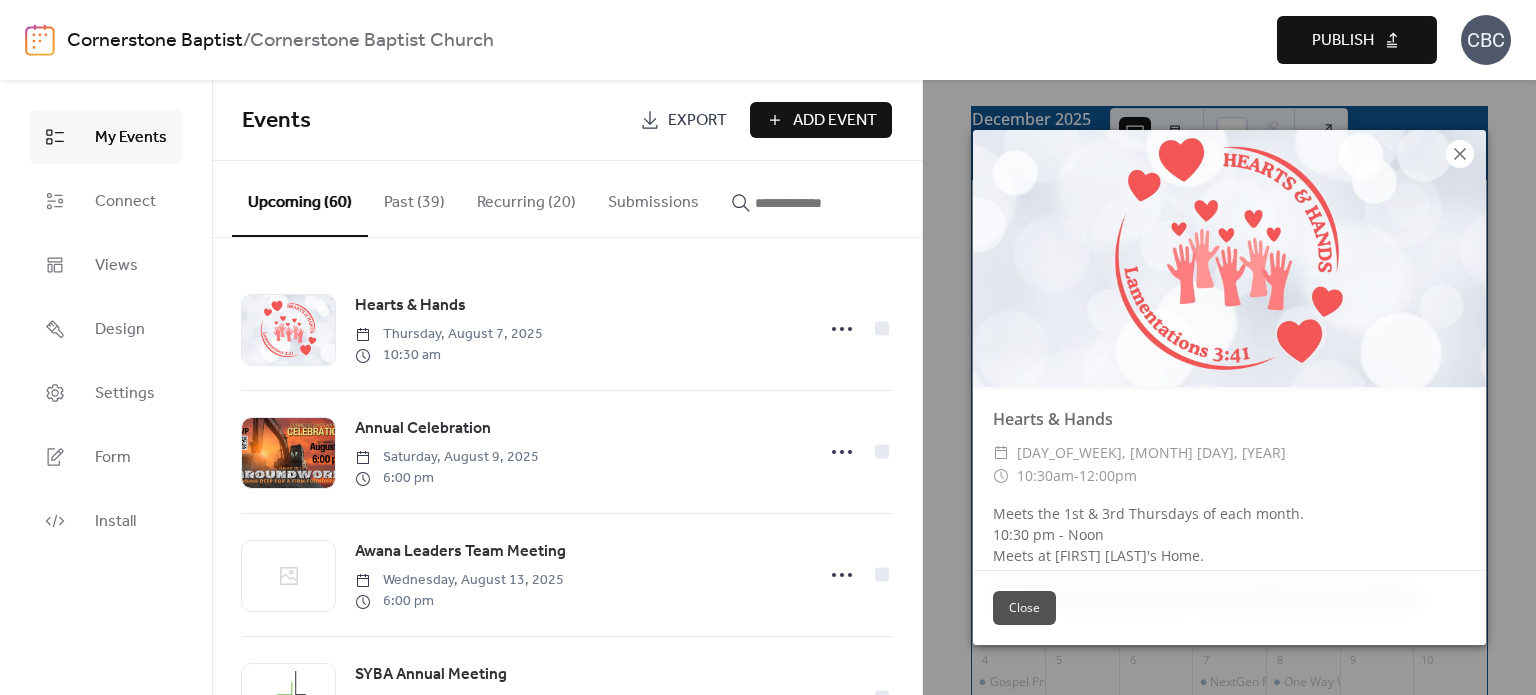 click 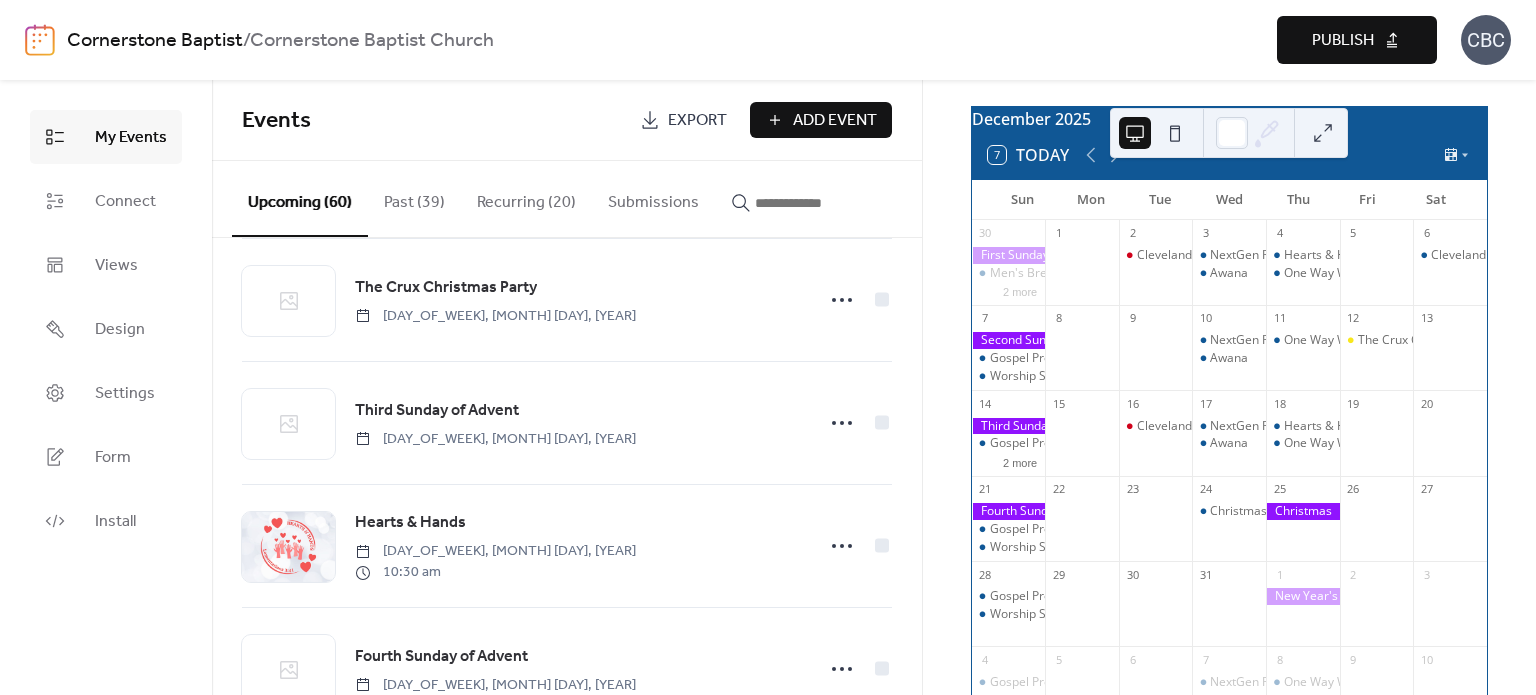 scroll, scrollTop: 4523, scrollLeft: 0, axis: vertical 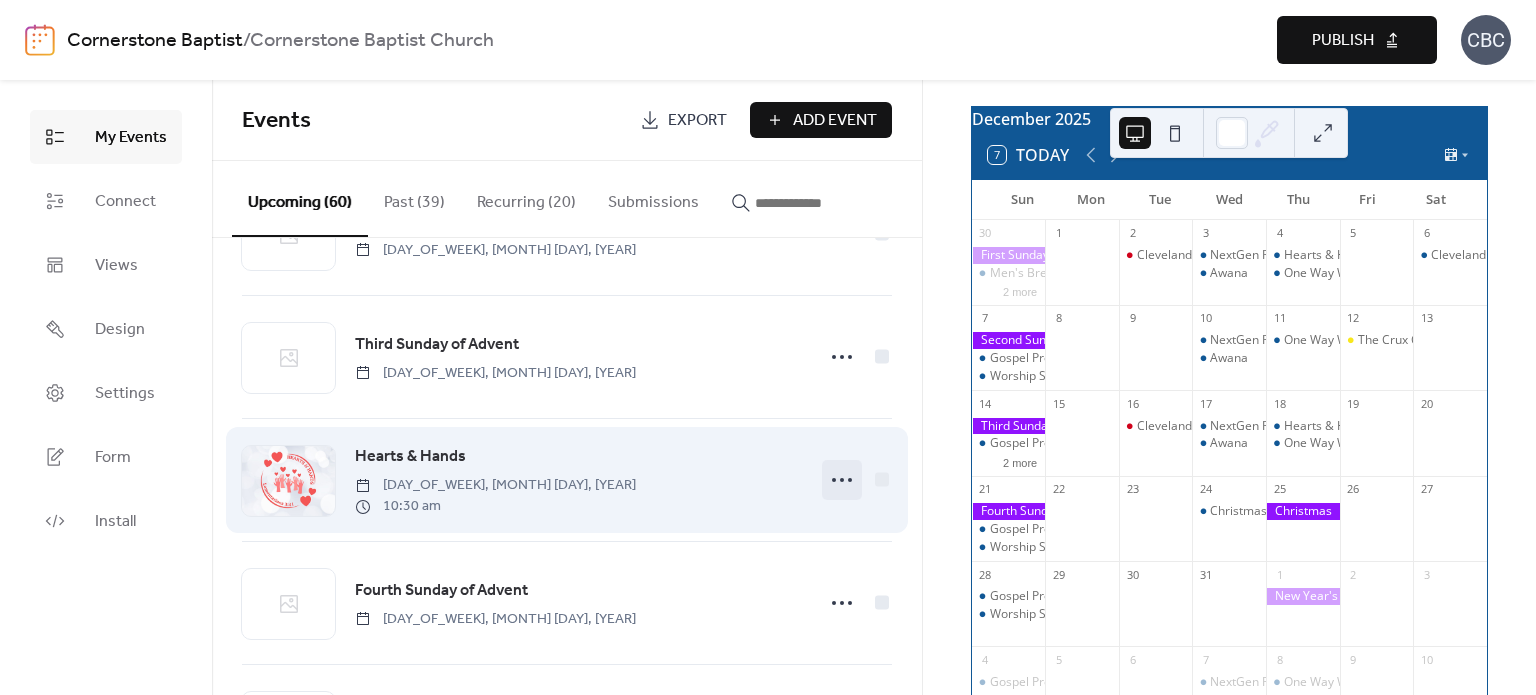click 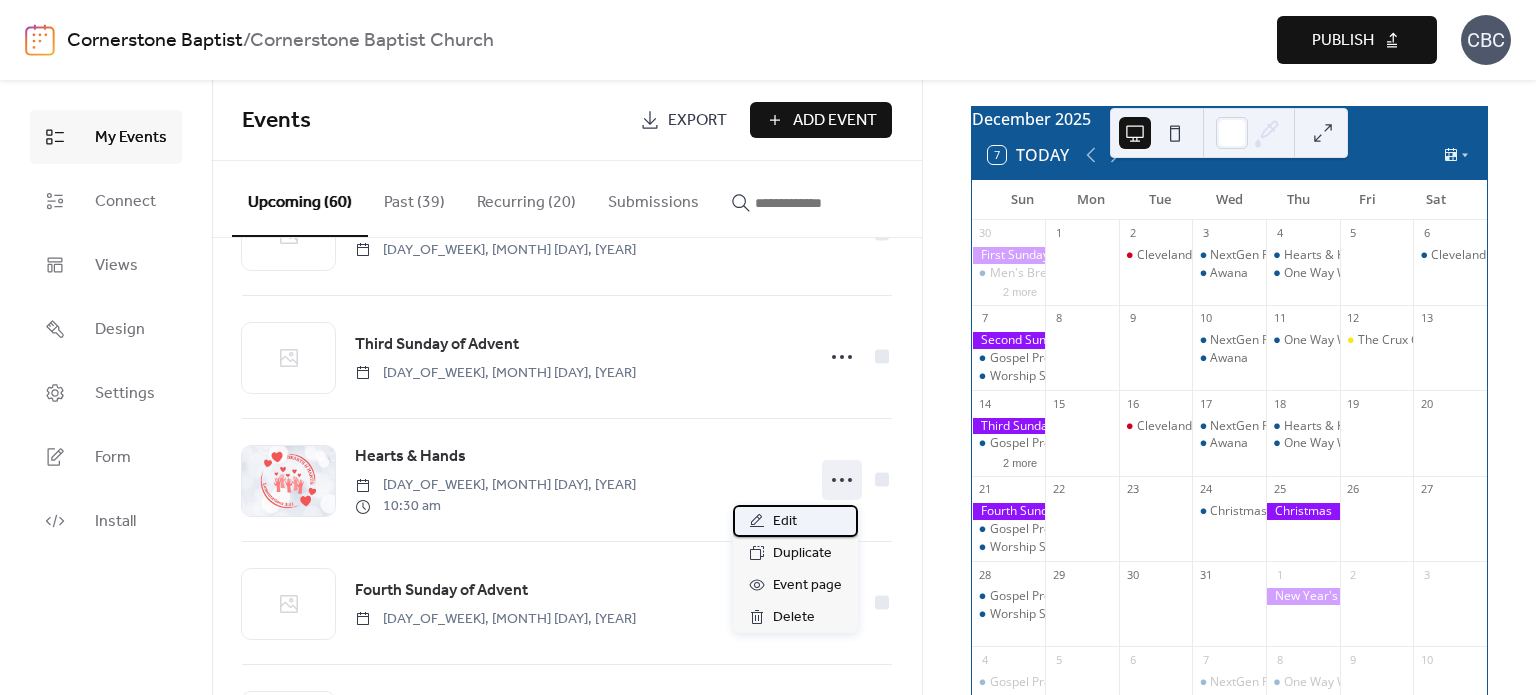 click on "Edit" at bounding box center (785, 522) 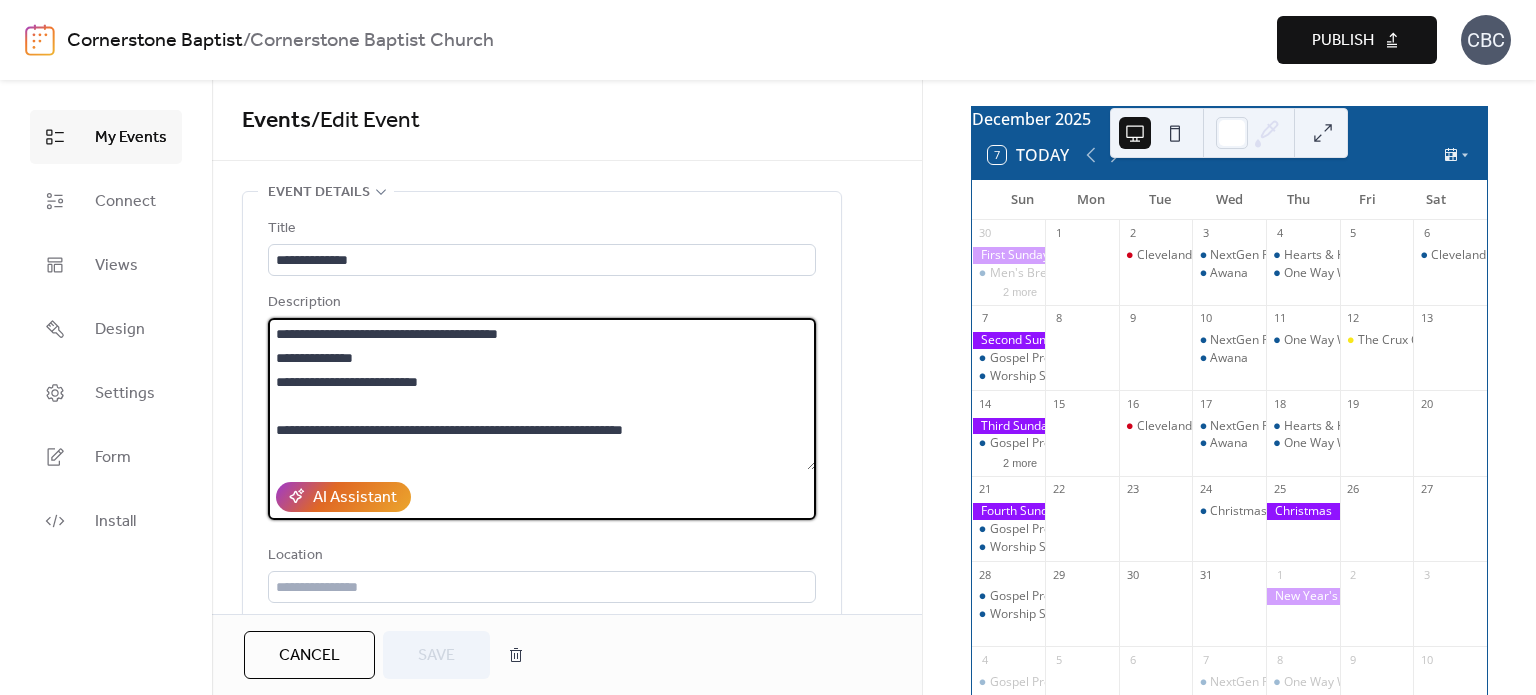 drag, startPoint x: 477, startPoint y: 381, endPoint x: 263, endPoint y: 385, distance: 214.03738 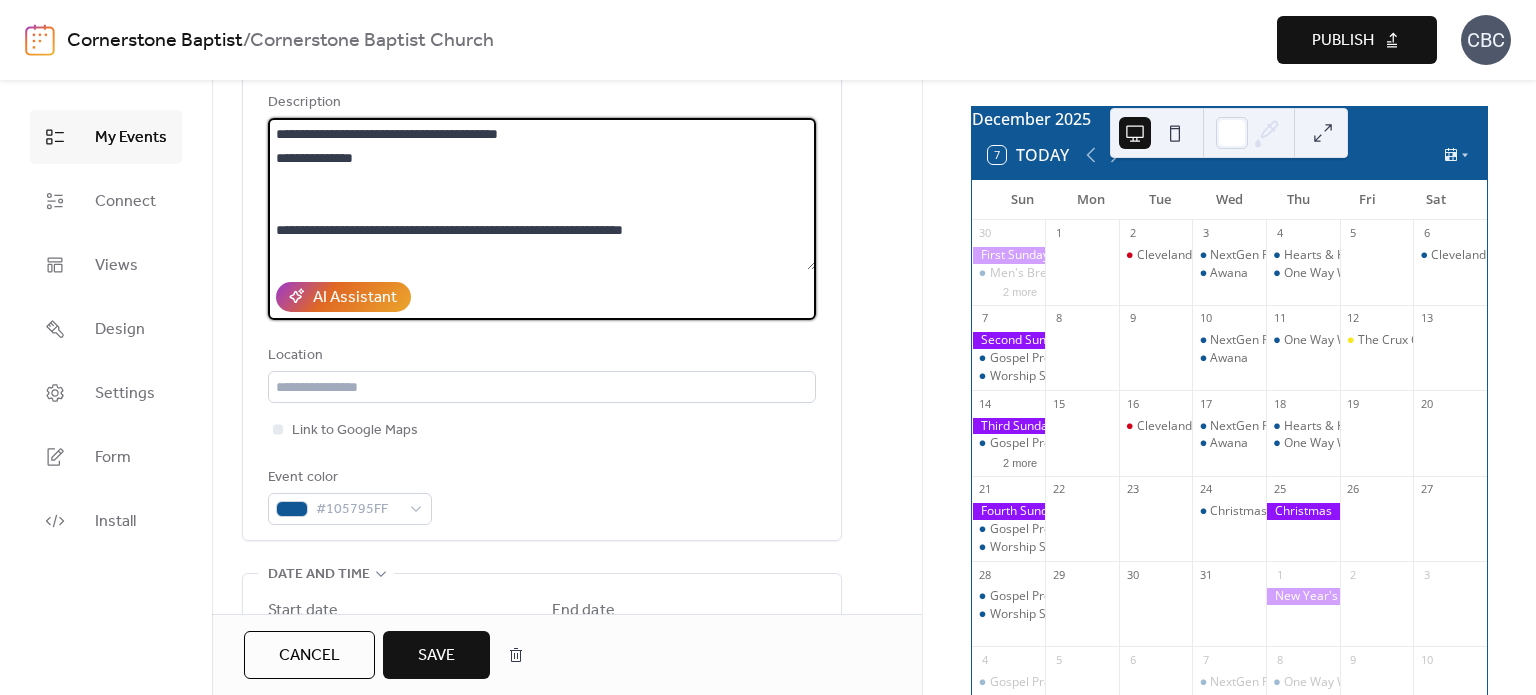 scroll, scrollTop: 100, scrollLeft: 0, axis: vertical 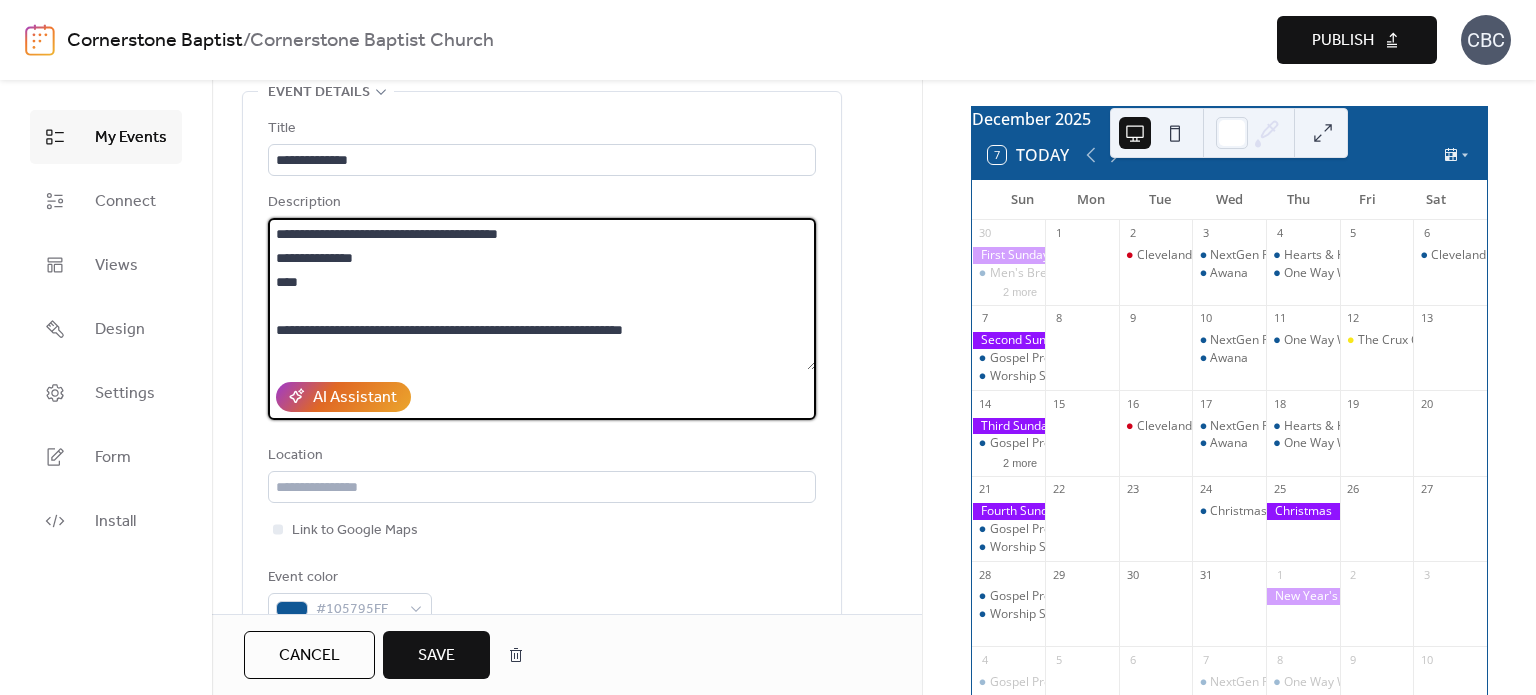 drag, startPoint x: 273, startPoint y: 232, endPoint x: 412, endPoint y: 255, distance: 140.89003 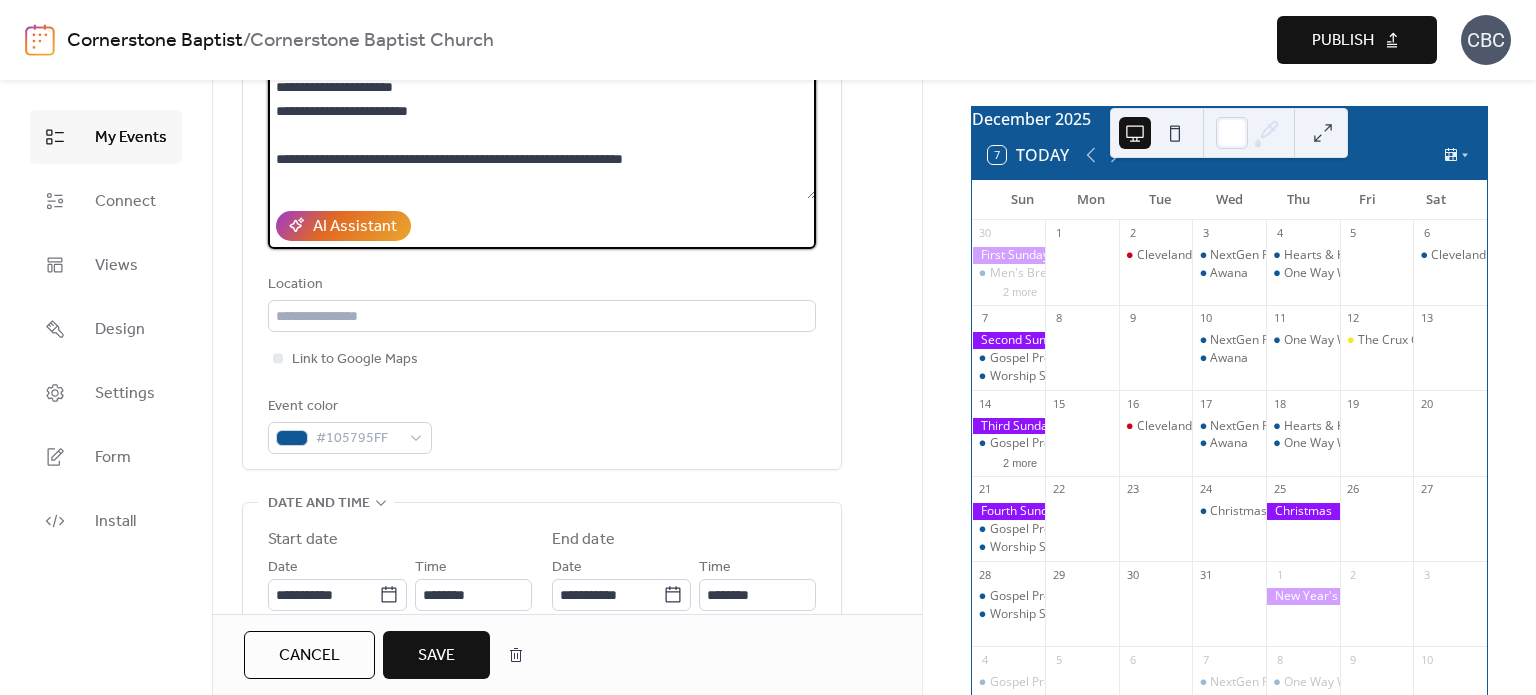 scroll, scrollTop: 300, scrollLeft: 0, axis: vertical 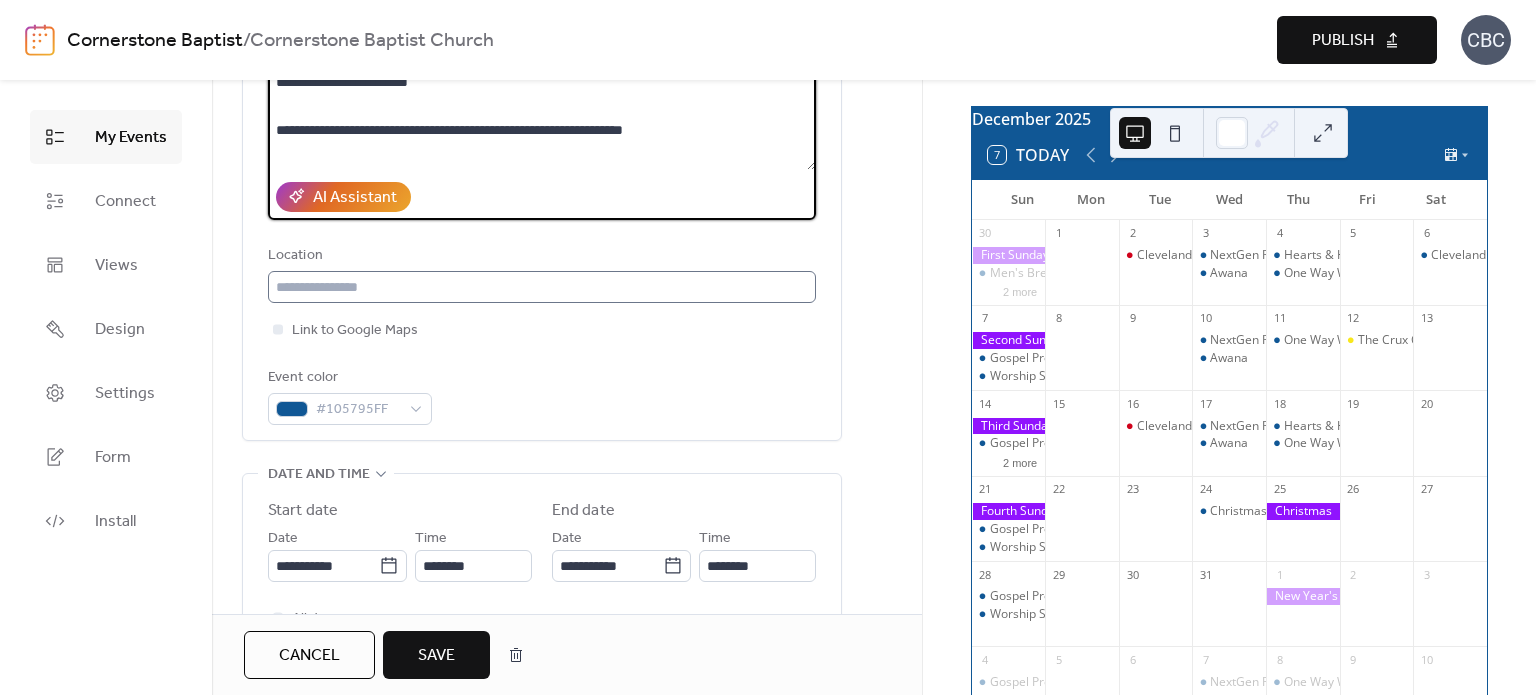 type on "**********" 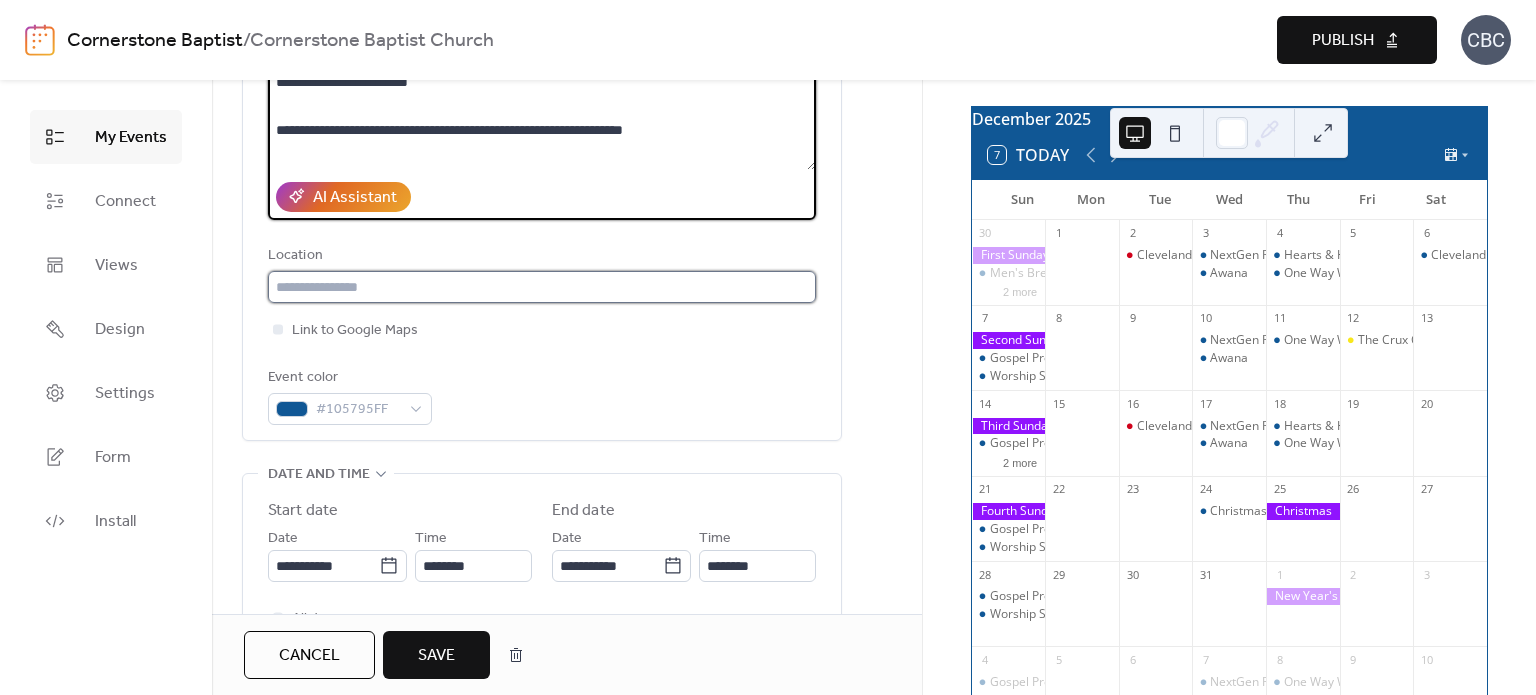 click at bounding box center [542, 287] 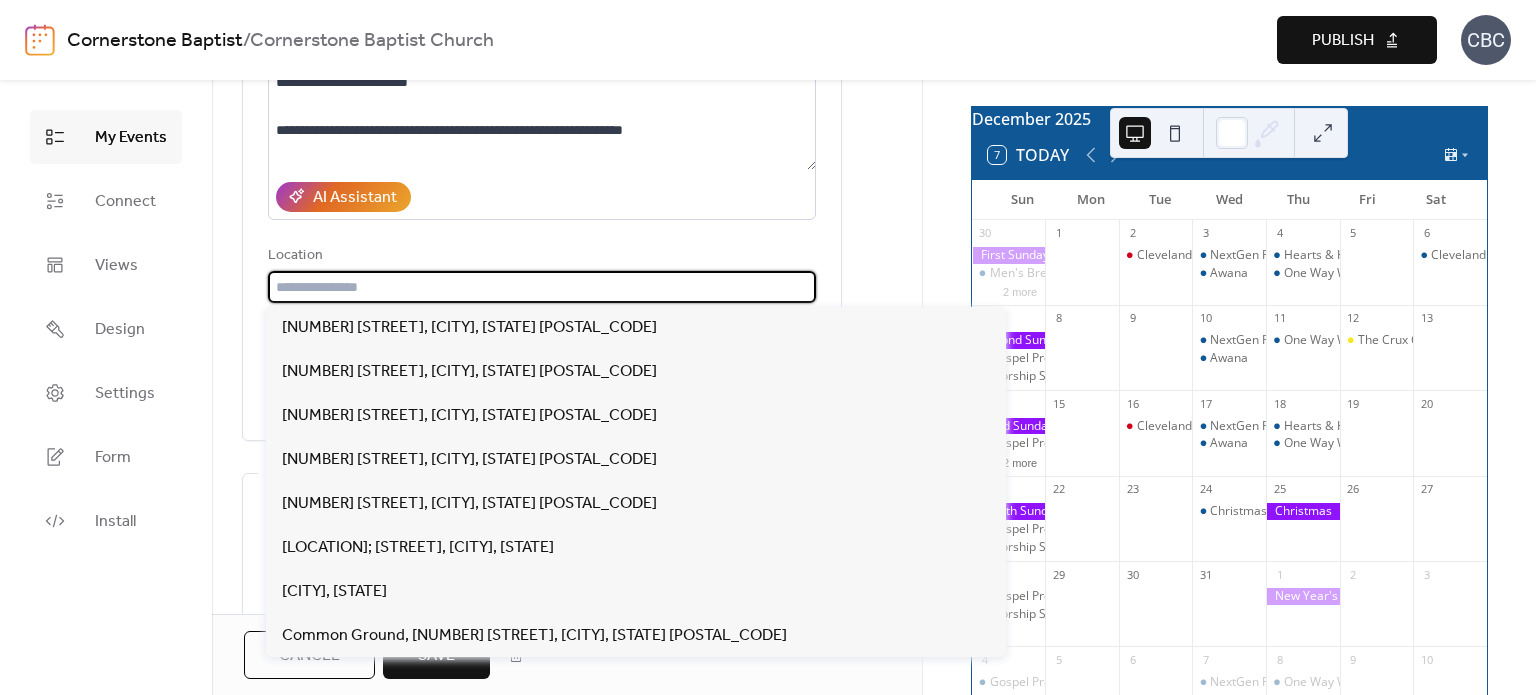 click on "**********" at bounding box center (542, 166) 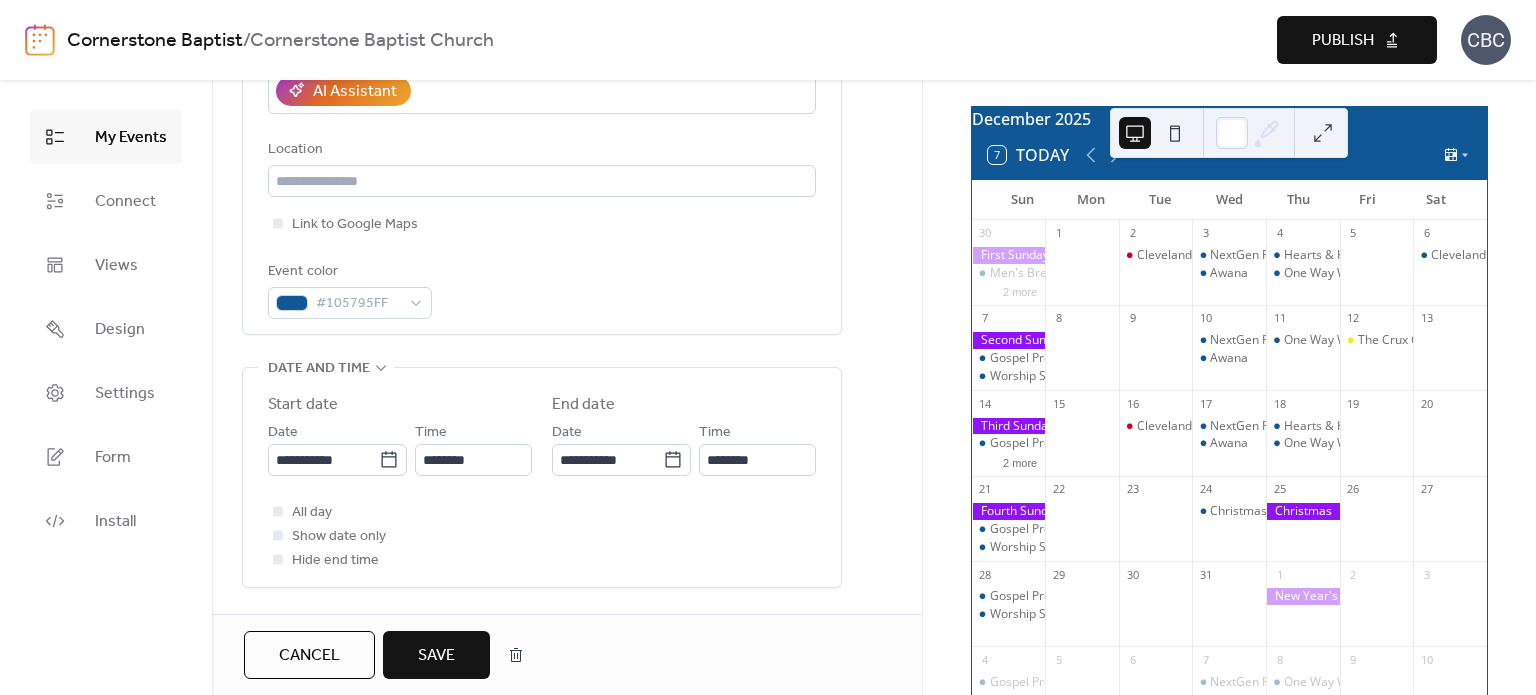 scroll, scrollTop: 500, scrollLeft: 0, axis: vertical 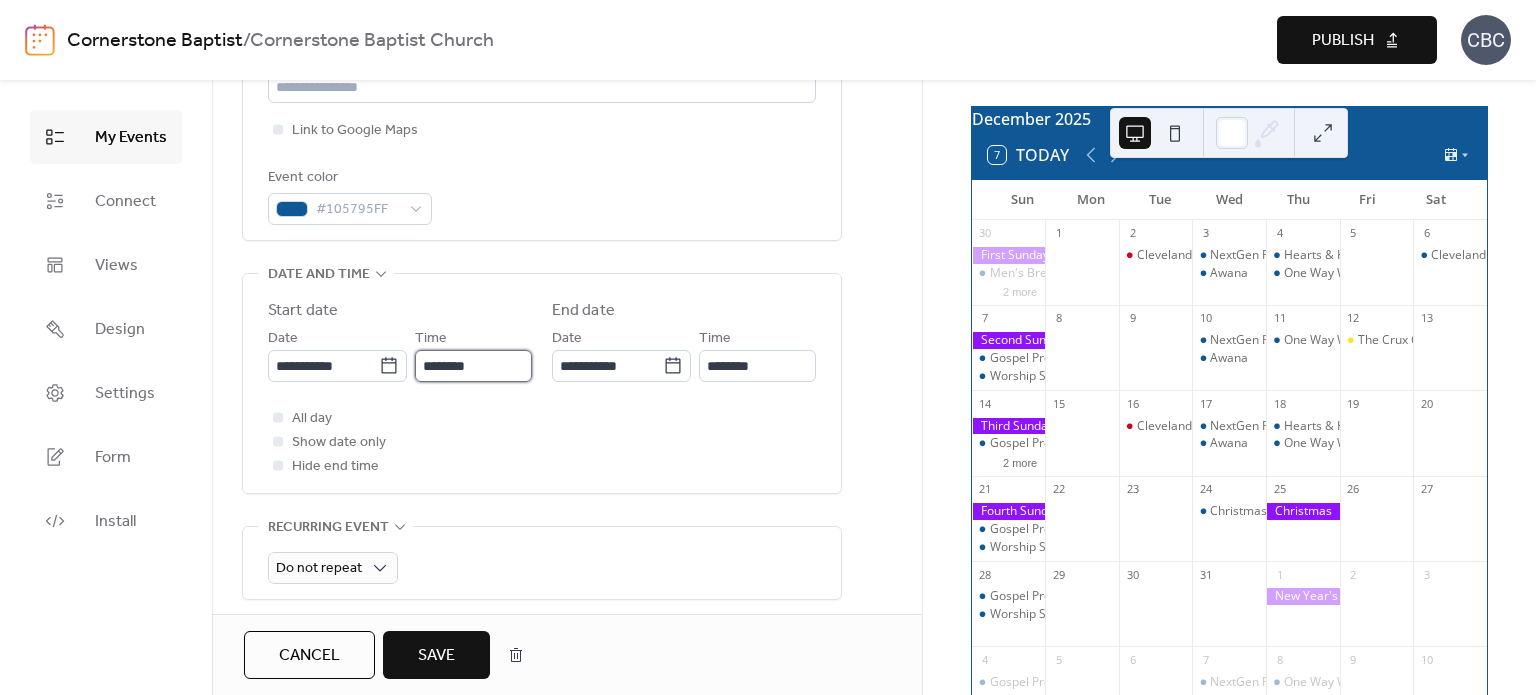 click on "********" at bounding box center (473, 366) 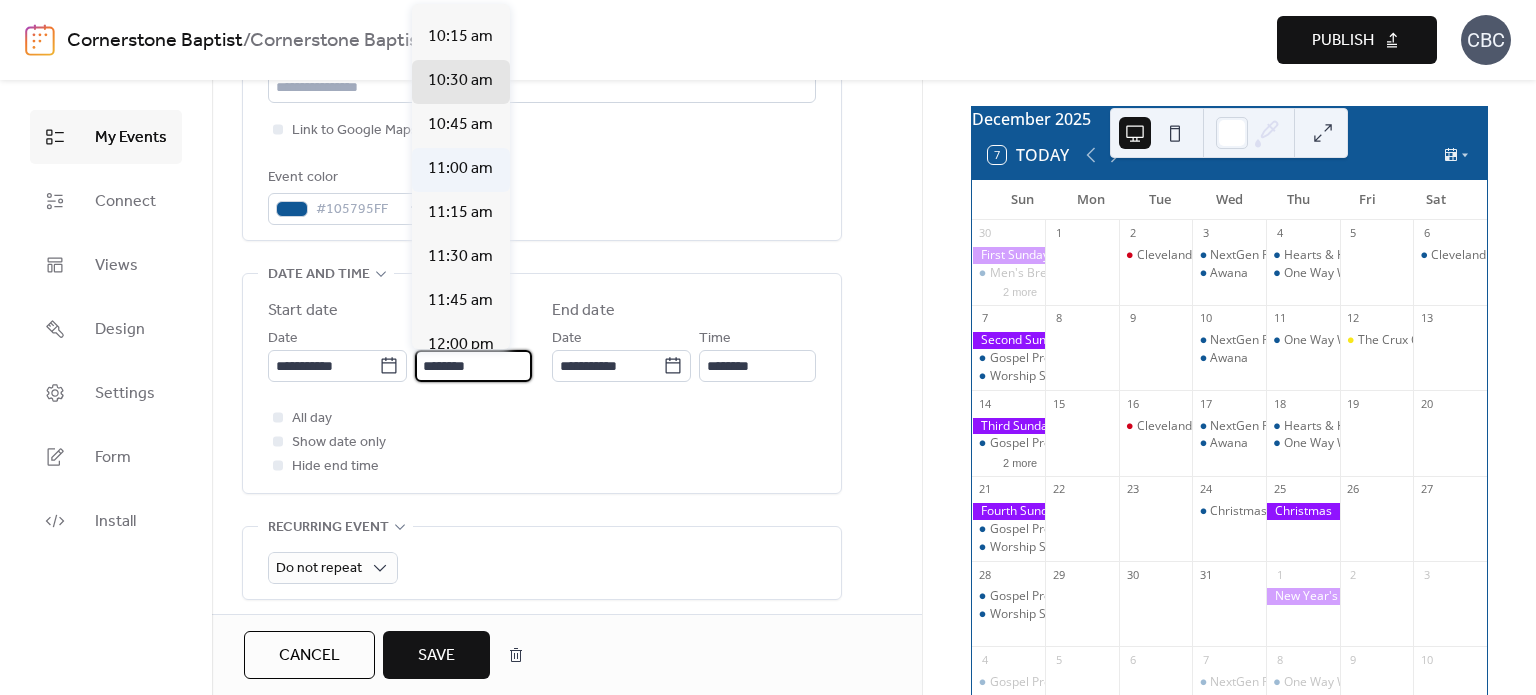 scroll, scrollTop: 1748, scrollLeft: 0, axis: vertical 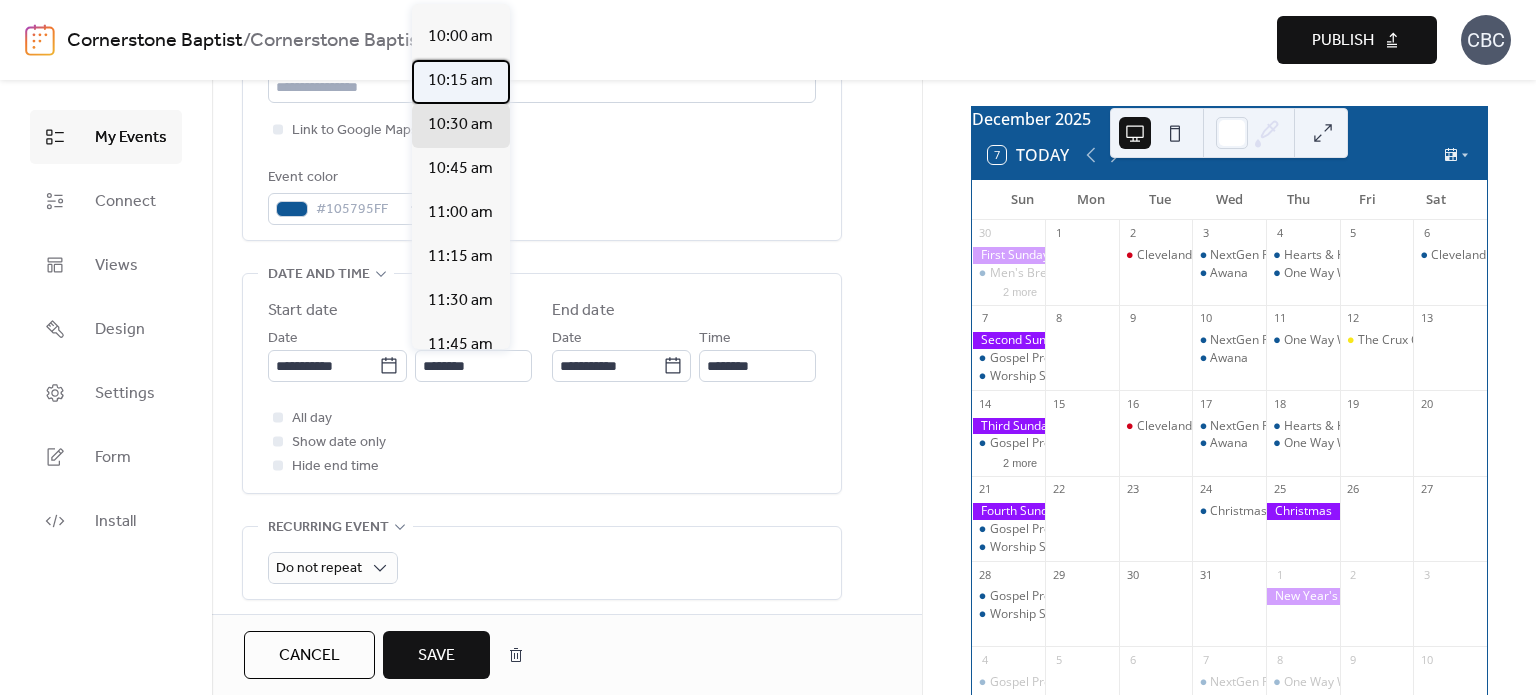 click on "10:15 am" at bounding box center (460, 81) 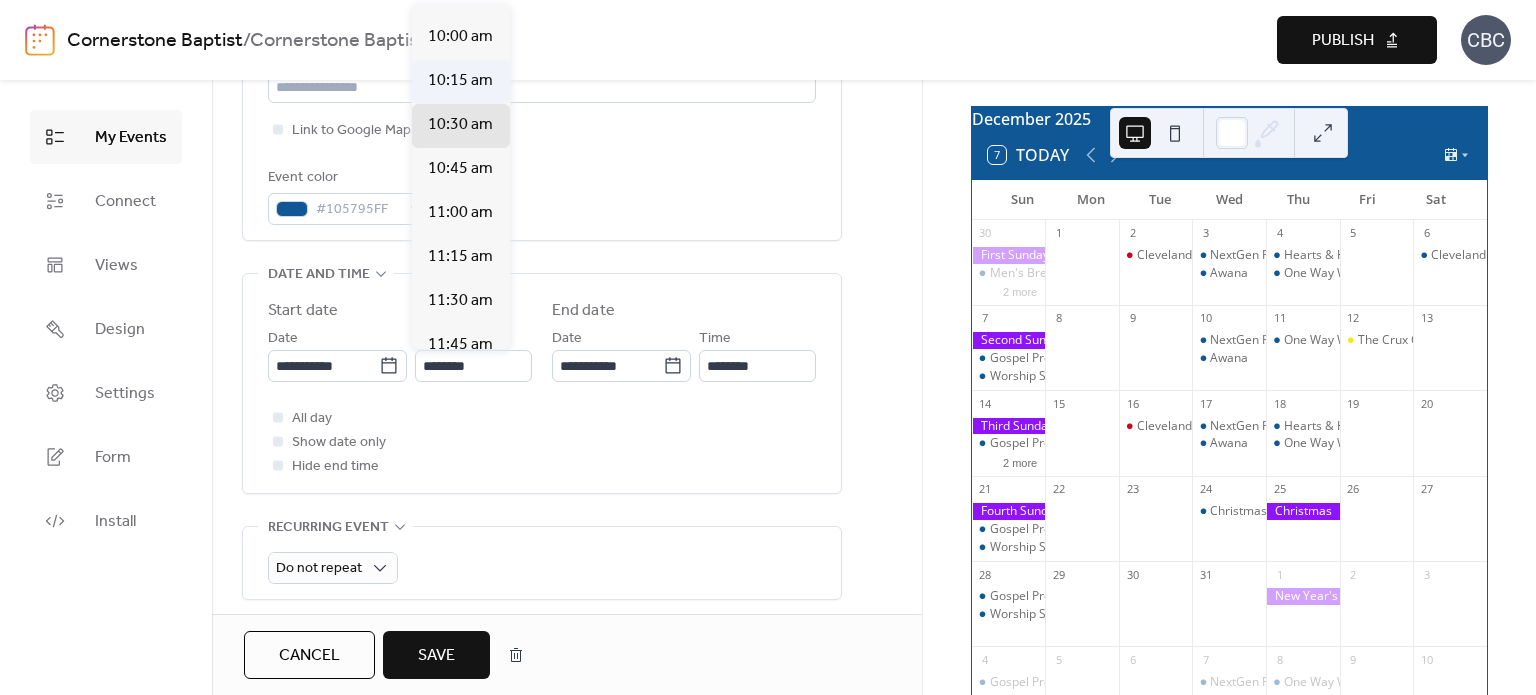 type on "********" 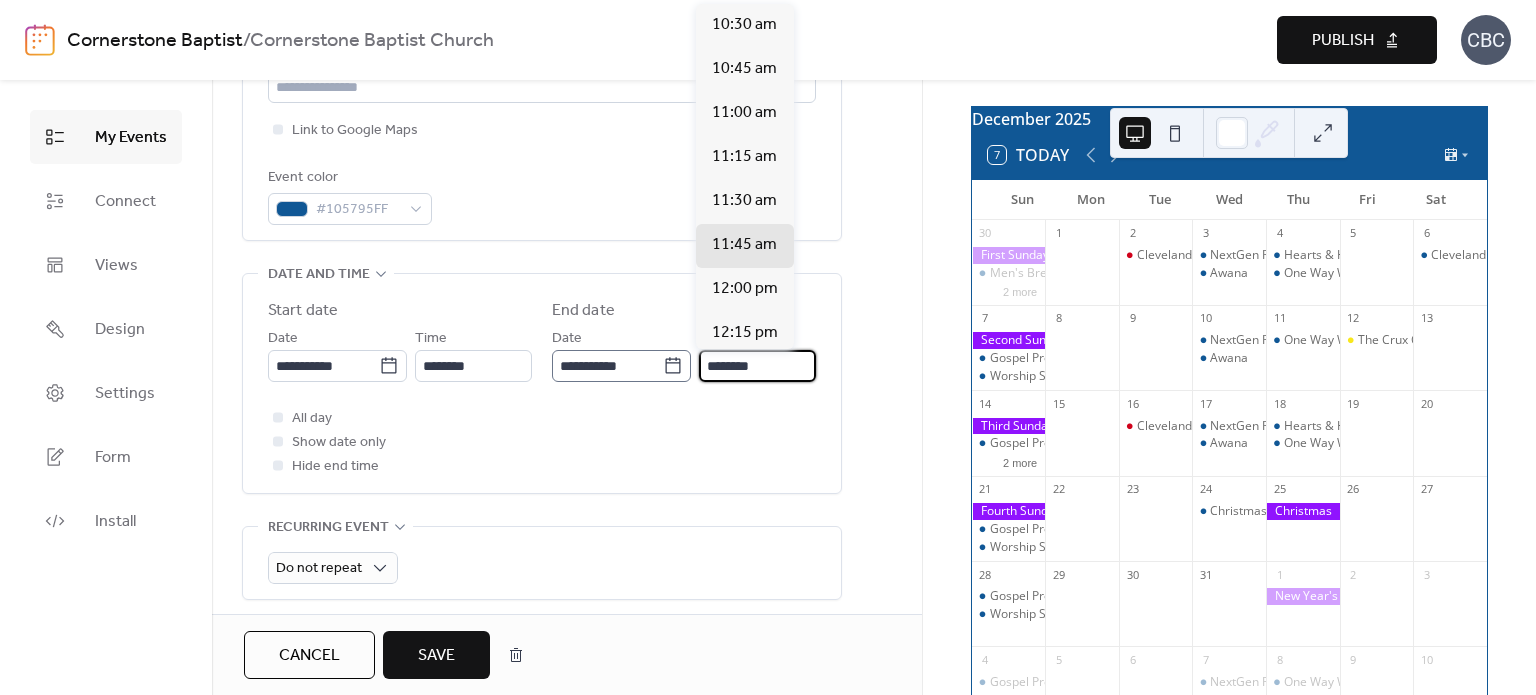 drag, startPoint x: 764, startPoint y: 366, endPoint x: 656, endPoint y: 353, distance: 108.779594 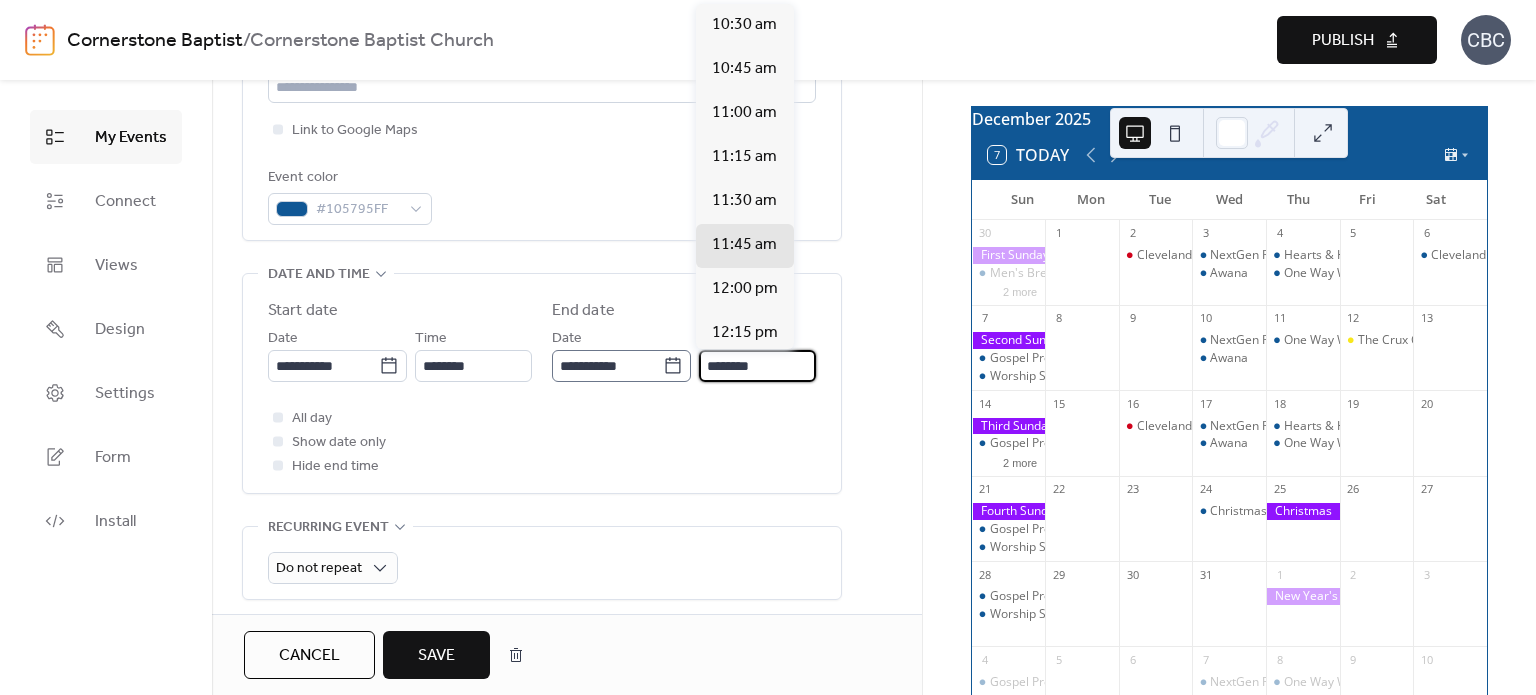 click on "**********" at bounding box center (684, 354) 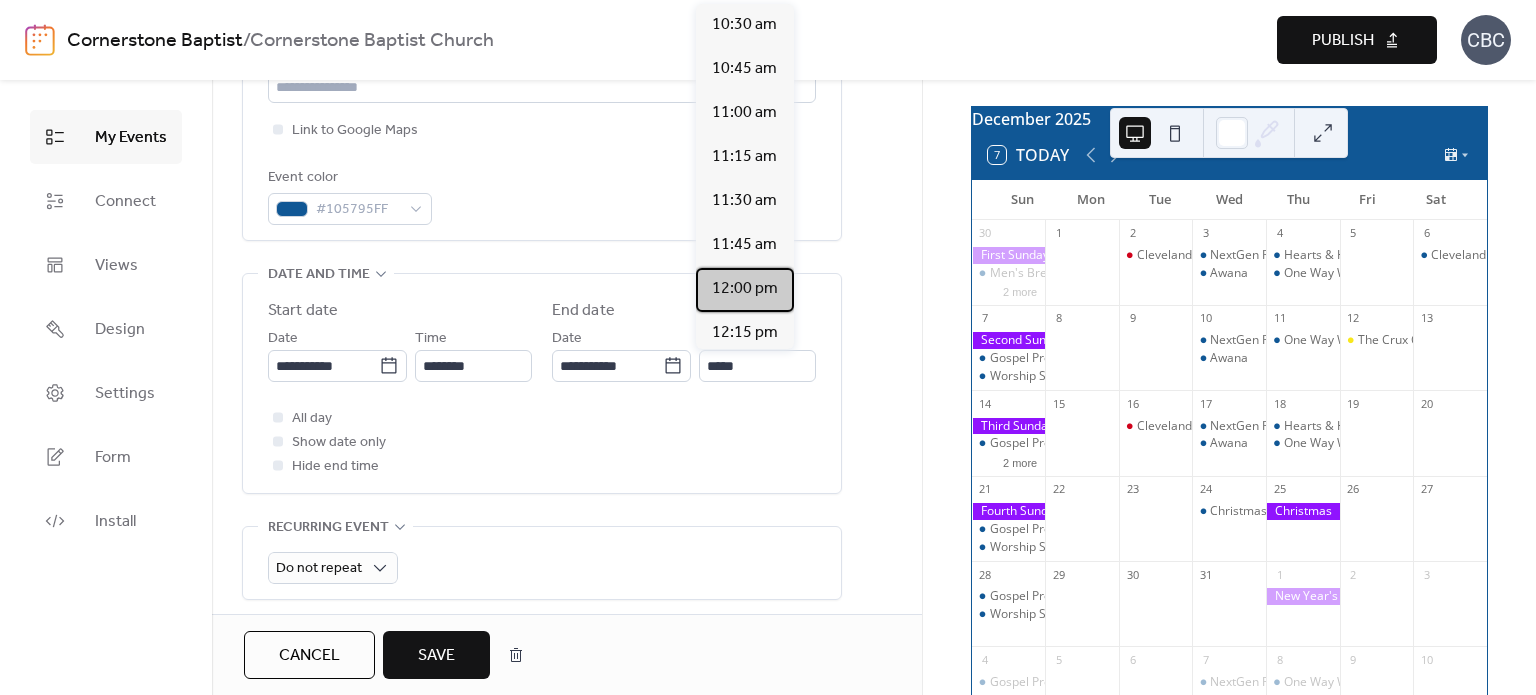 click on "12:00 pm" at bounding box center [745, 289] 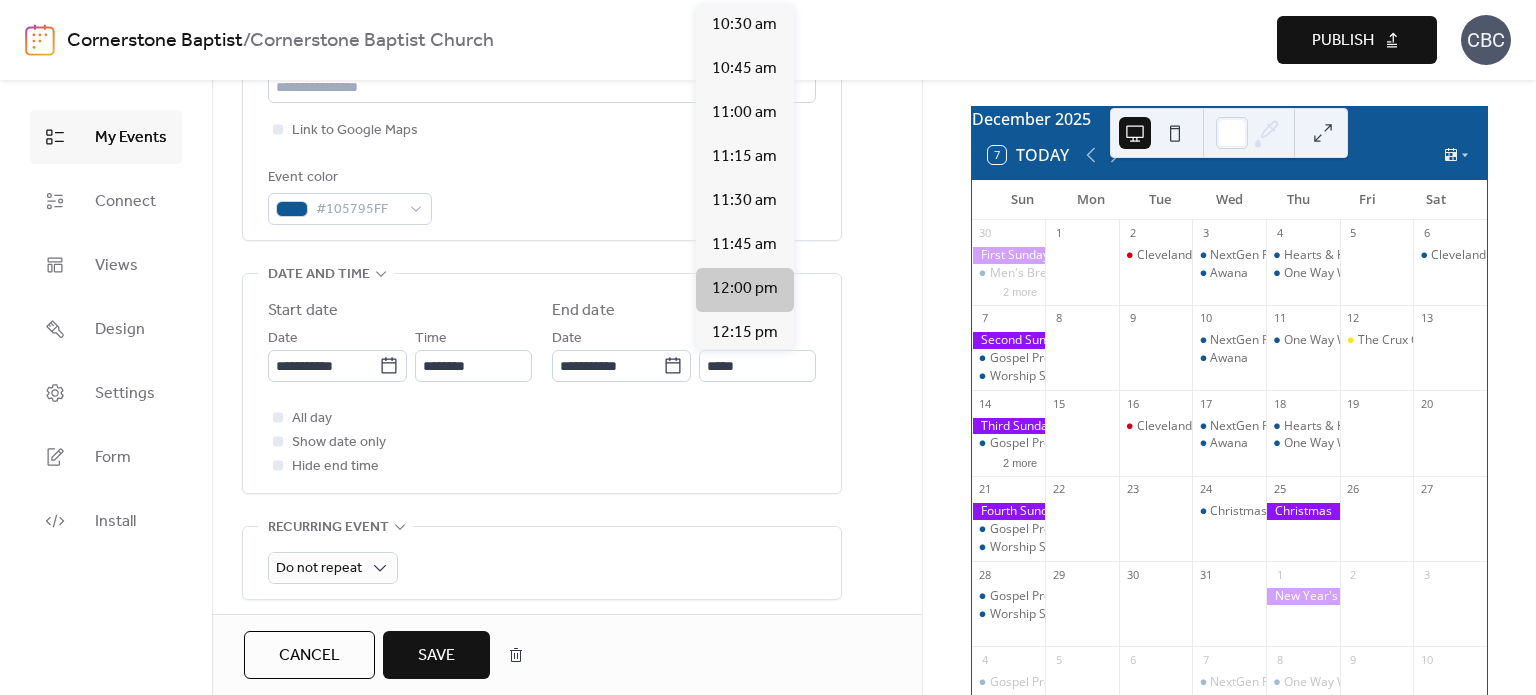 type on "********" 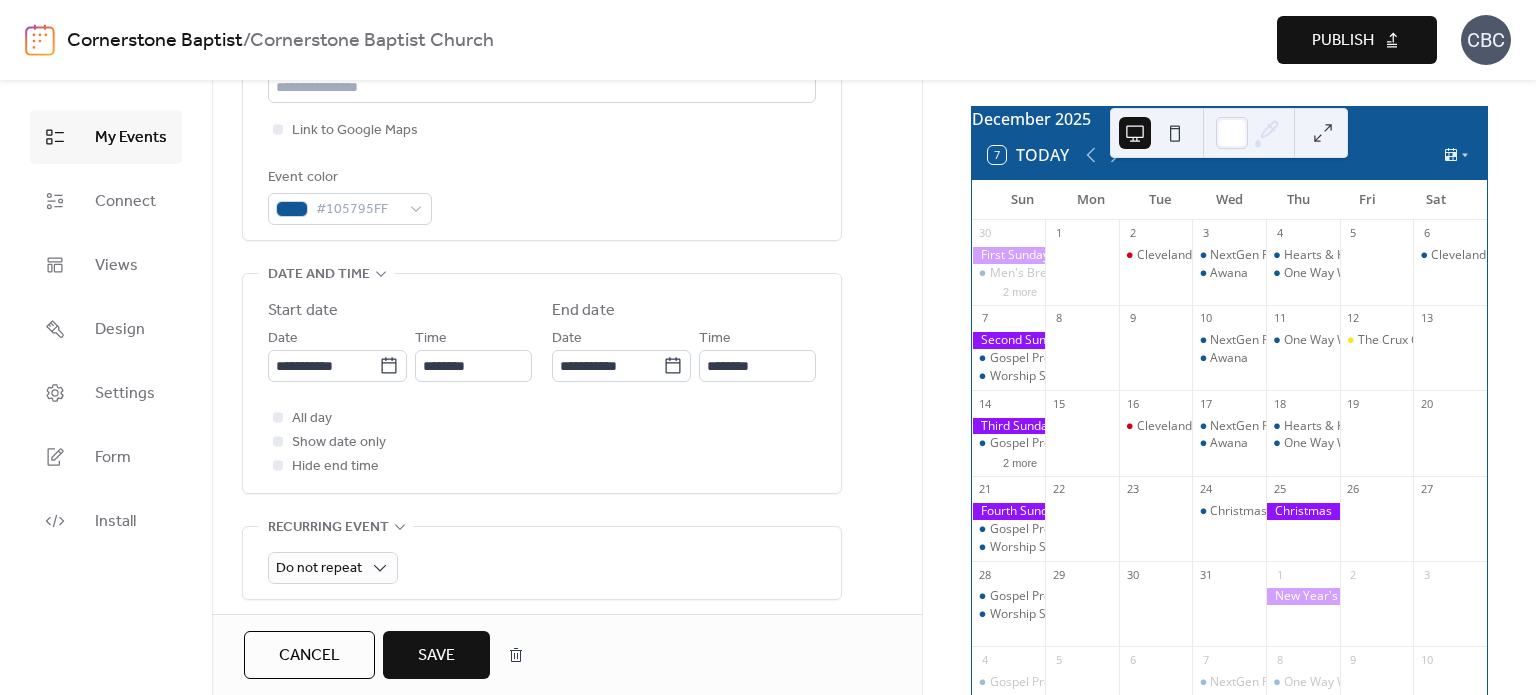 click on "**********" at bounding box center [567, 463] 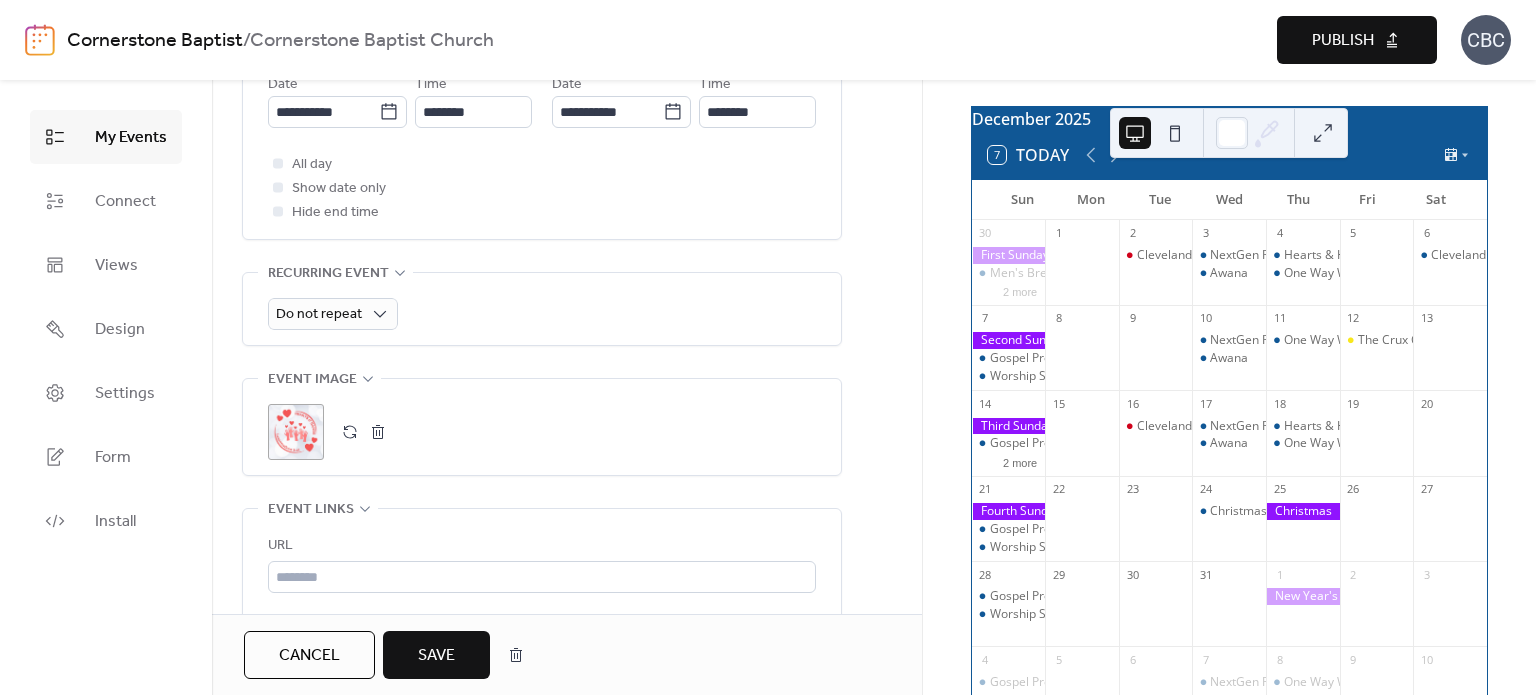 scroll, scrollTop: 800, scrollLeft: 0, axis: vertical 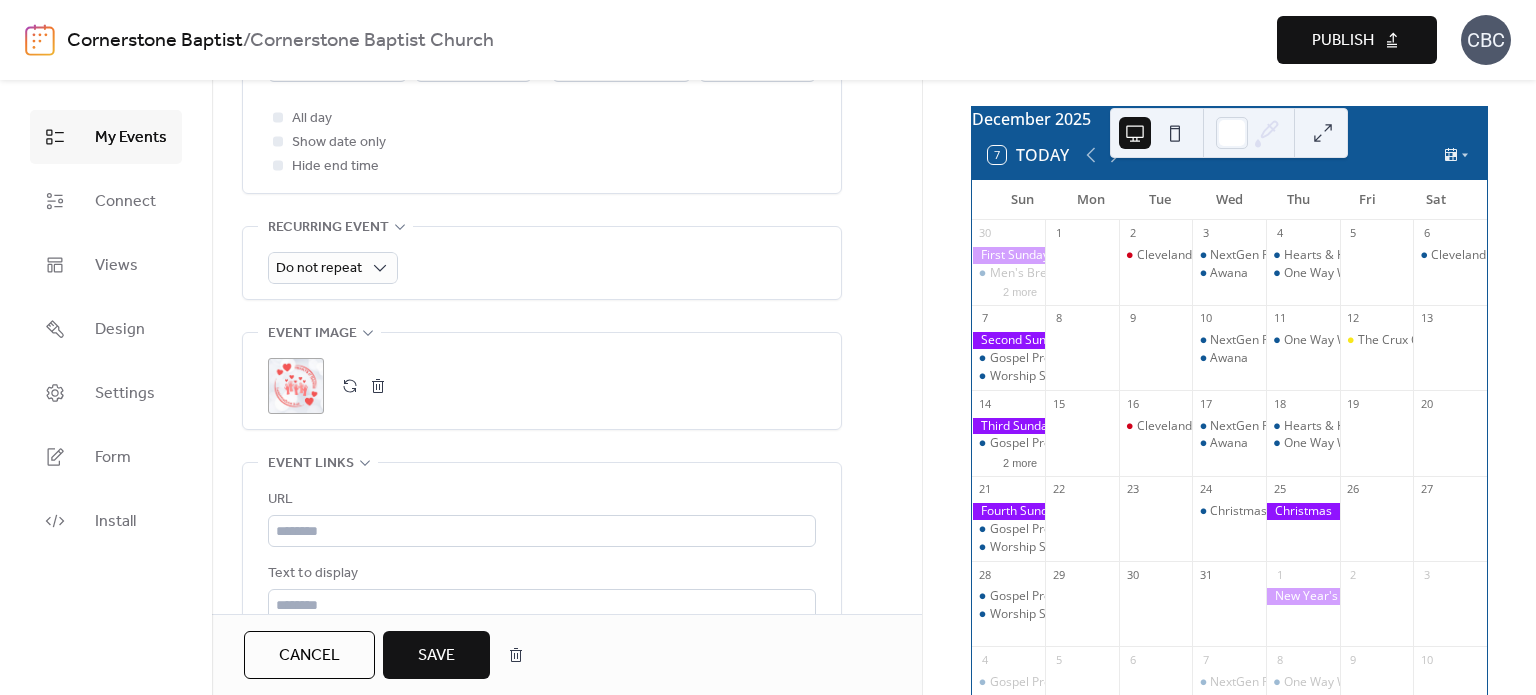 click on "Save" at bounding box center [436, 656] 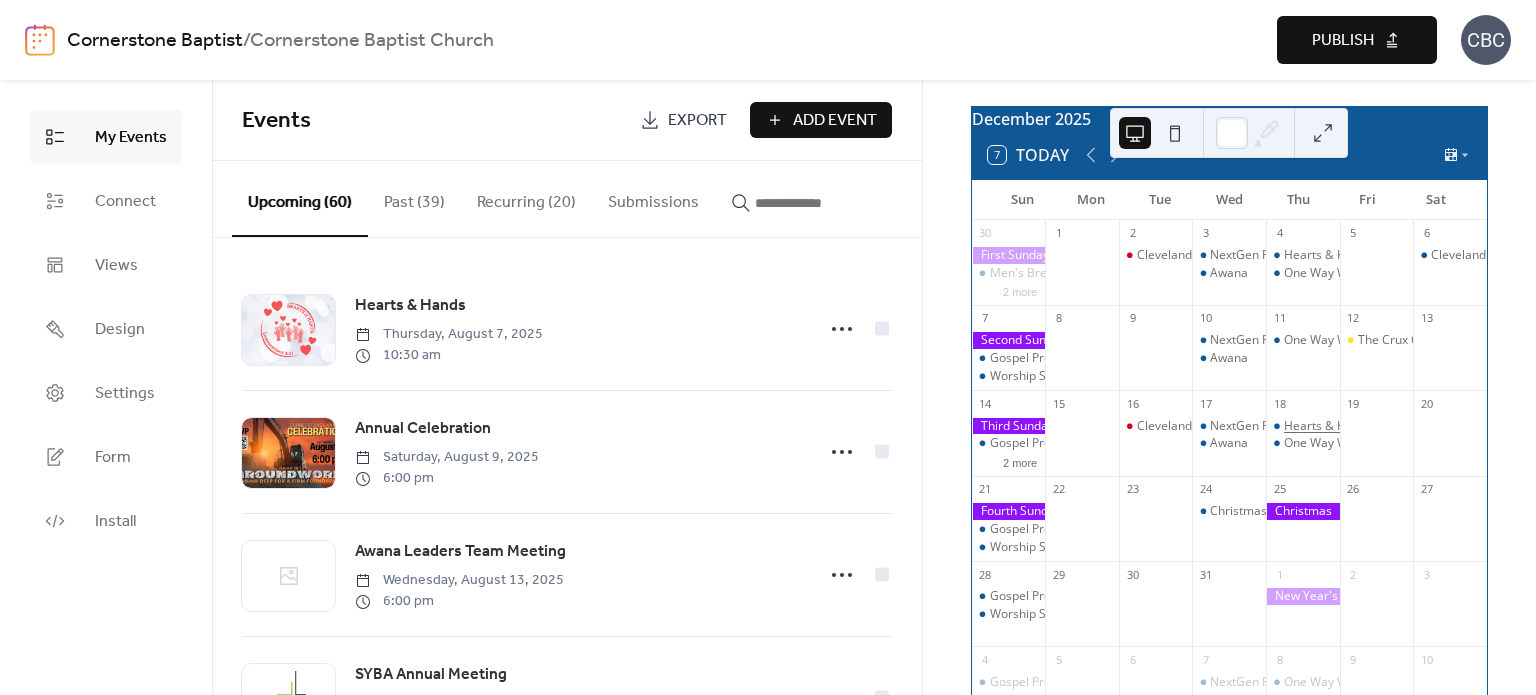 click on "Hearts & Hands" at bounding box center [1328, 426] 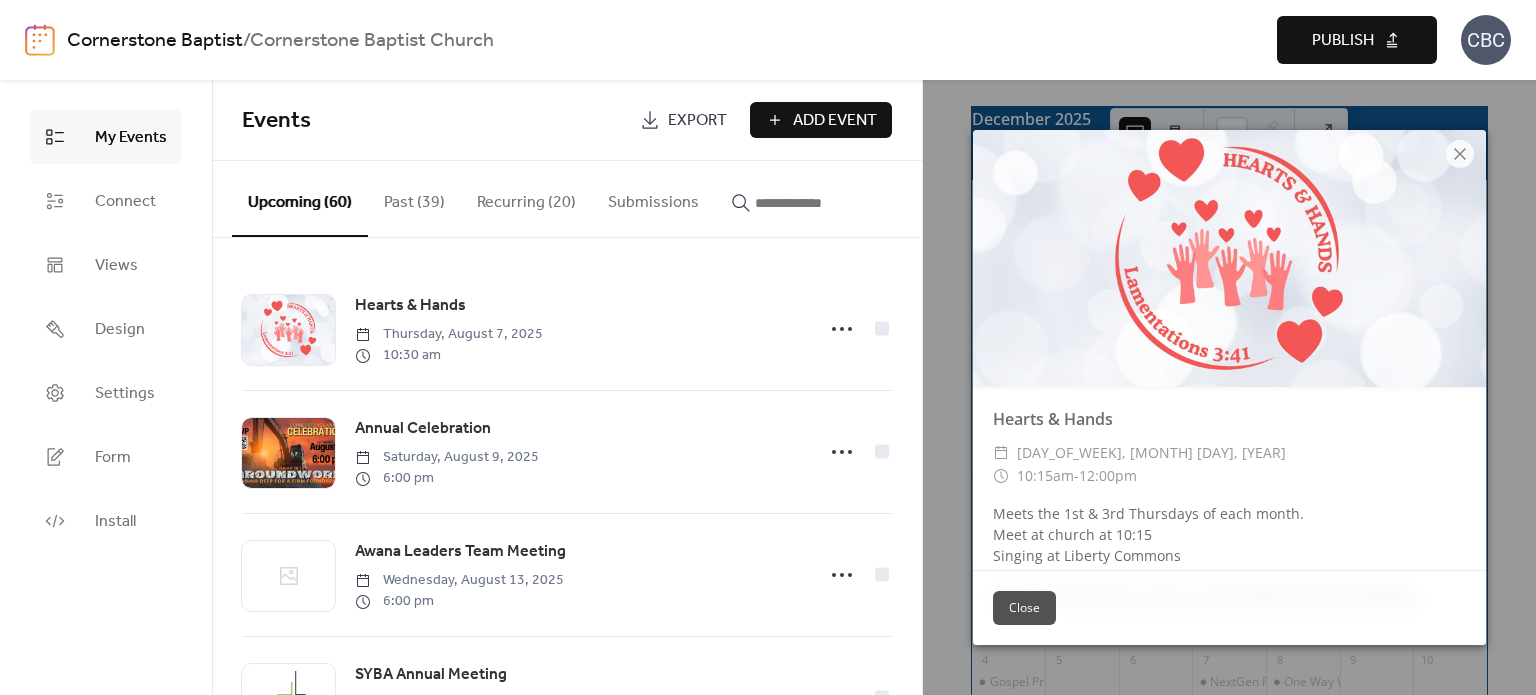 click on "Preview Publish" at bounding box center [1164, 40] 